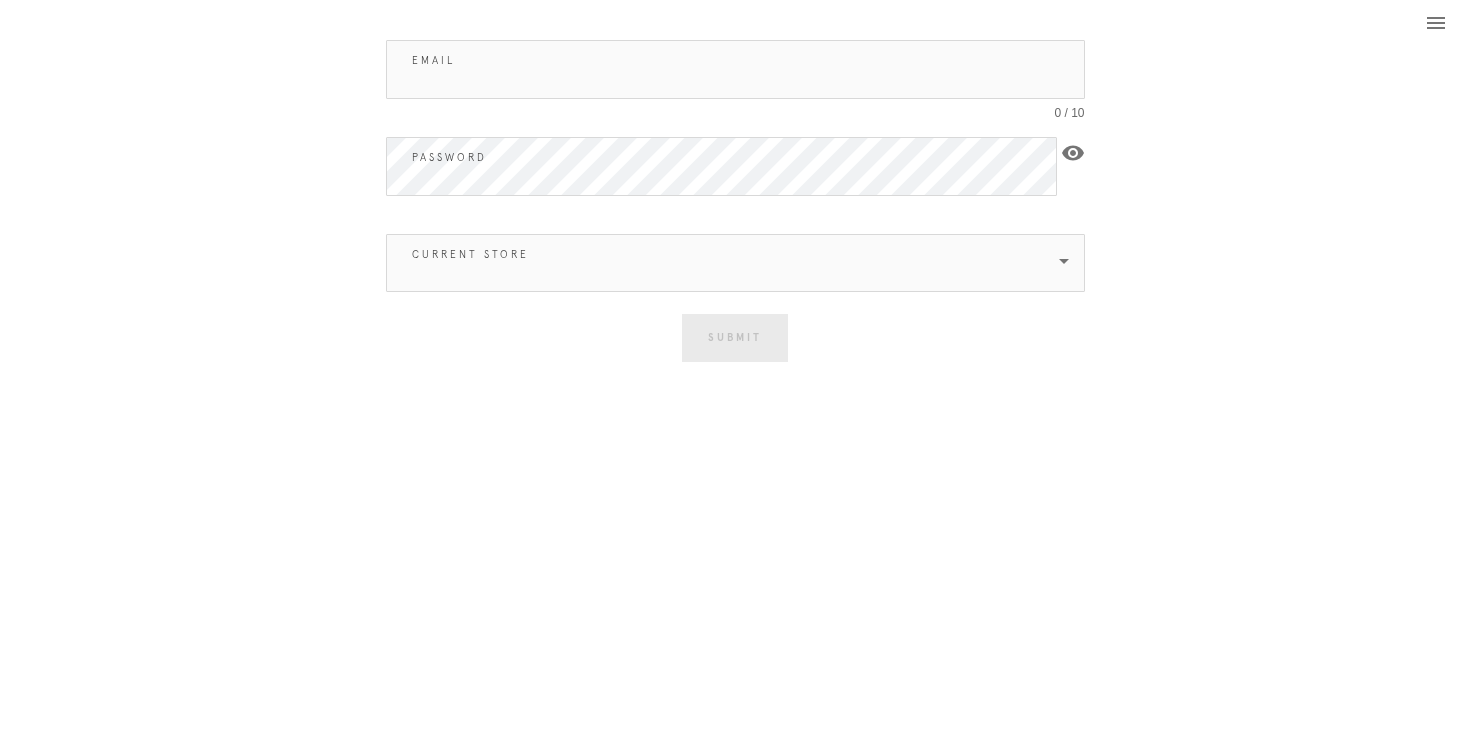scroll, scrollTop: 0, scrollLeft: 0, axis: both 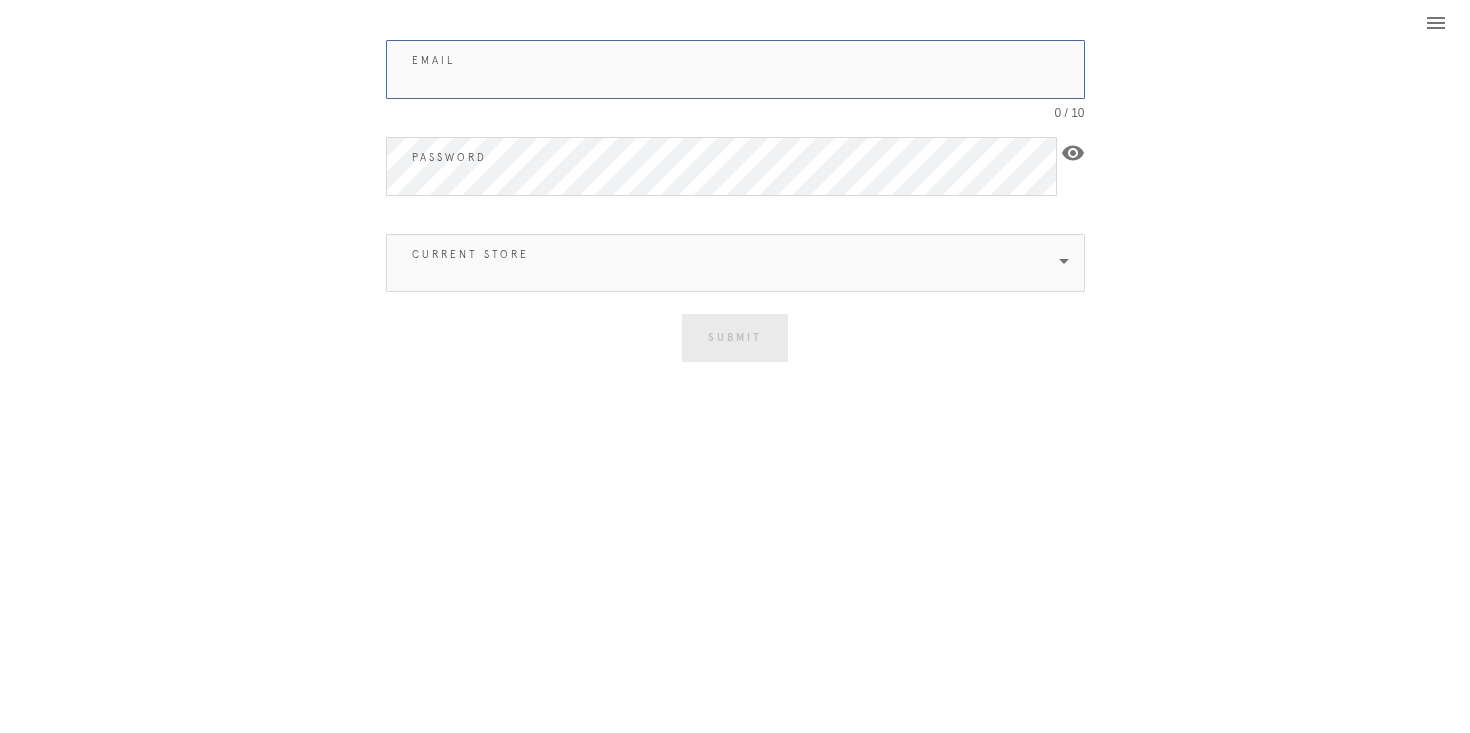 click on "Email" at bounding box center (735, 69) 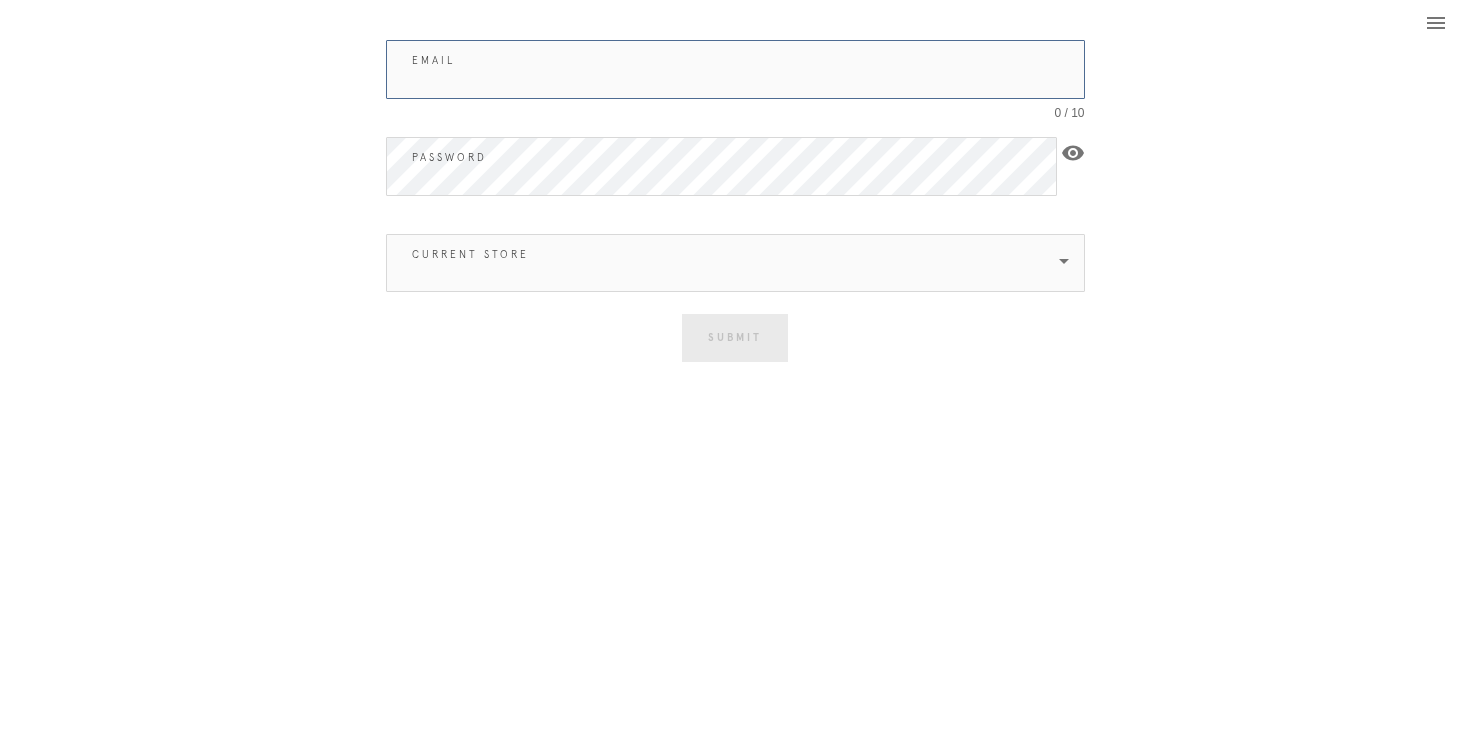 type on "[EMAIL_ADDRESS][DOMAIN_NAME]" 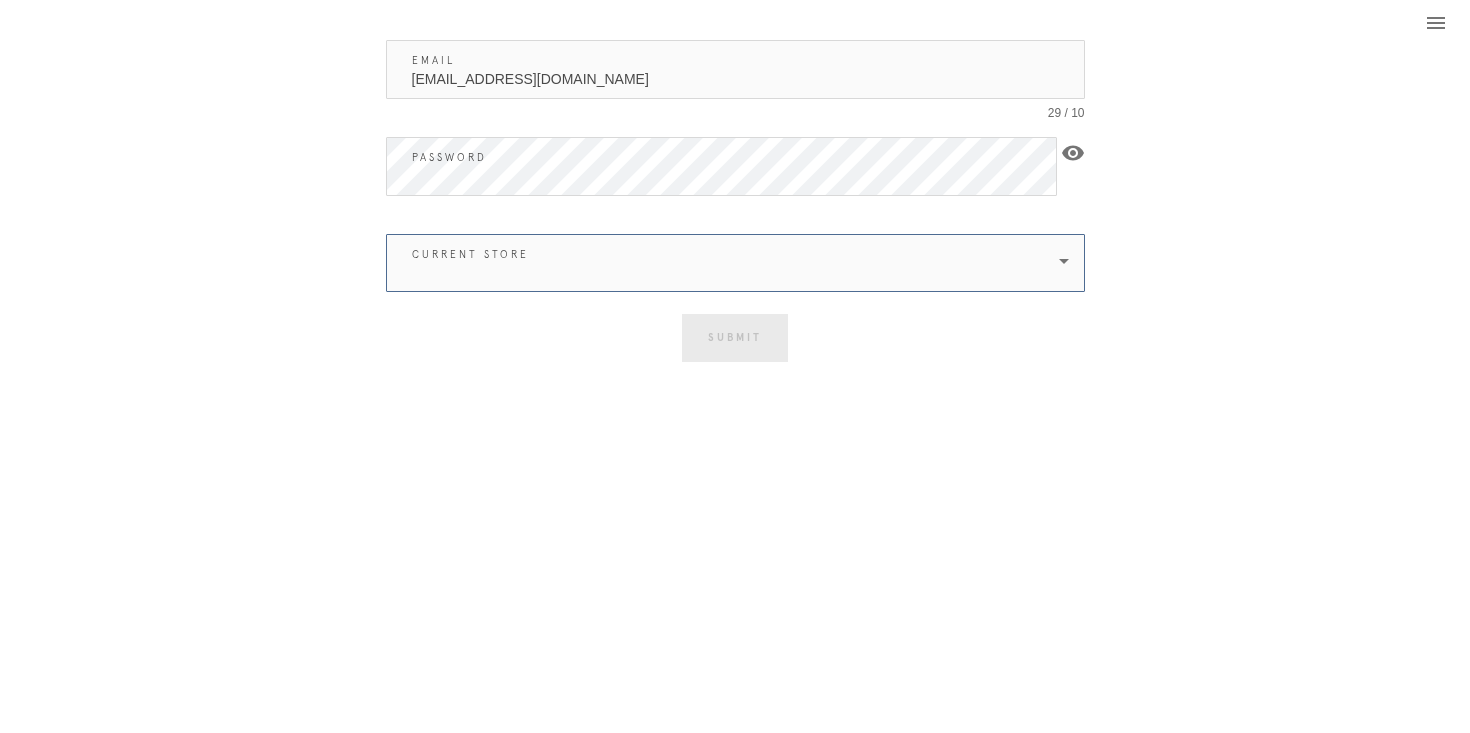 click at bounding box center [721, 263] 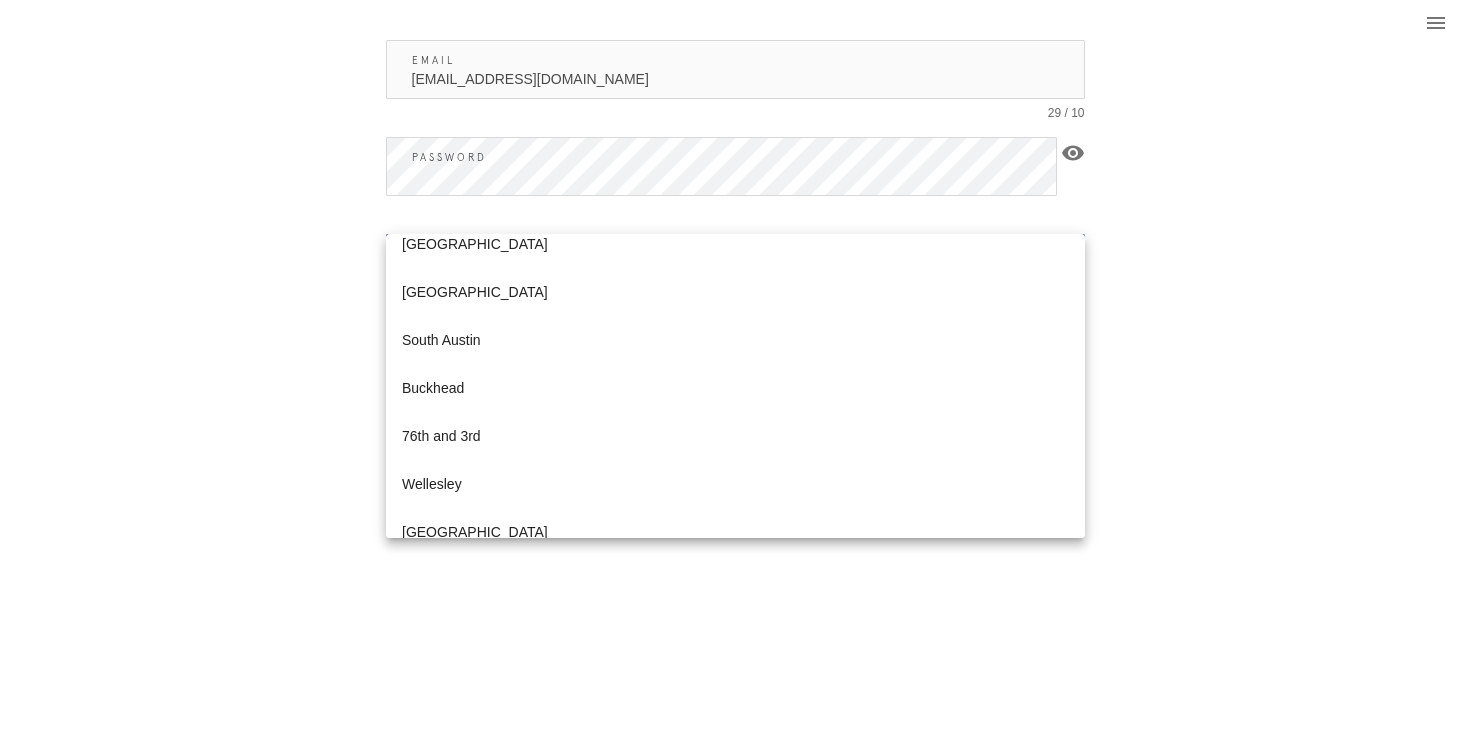 scroll, scrollTop: 1337, scrollLeft: 0, axis: vertical 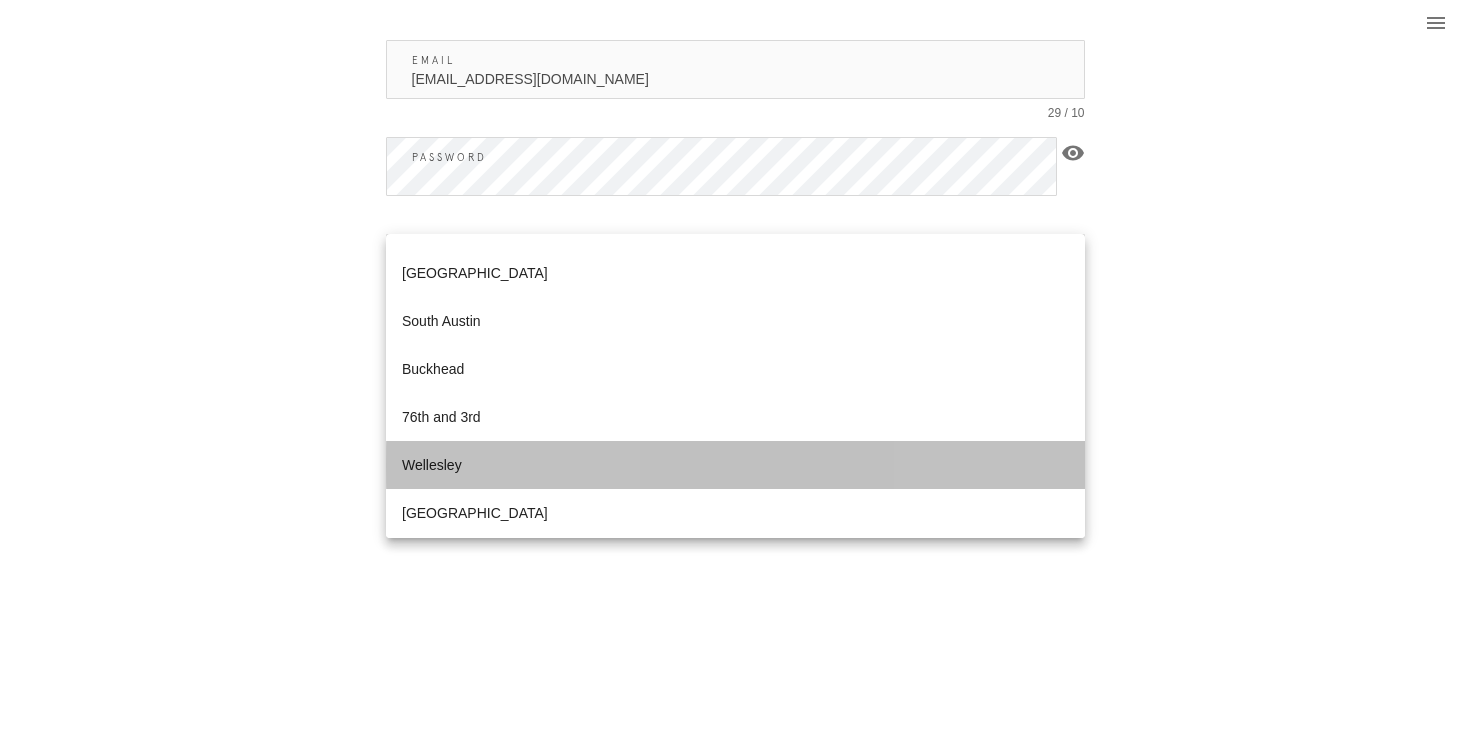 click on "Wellesley" at bounding box center [735, 465] 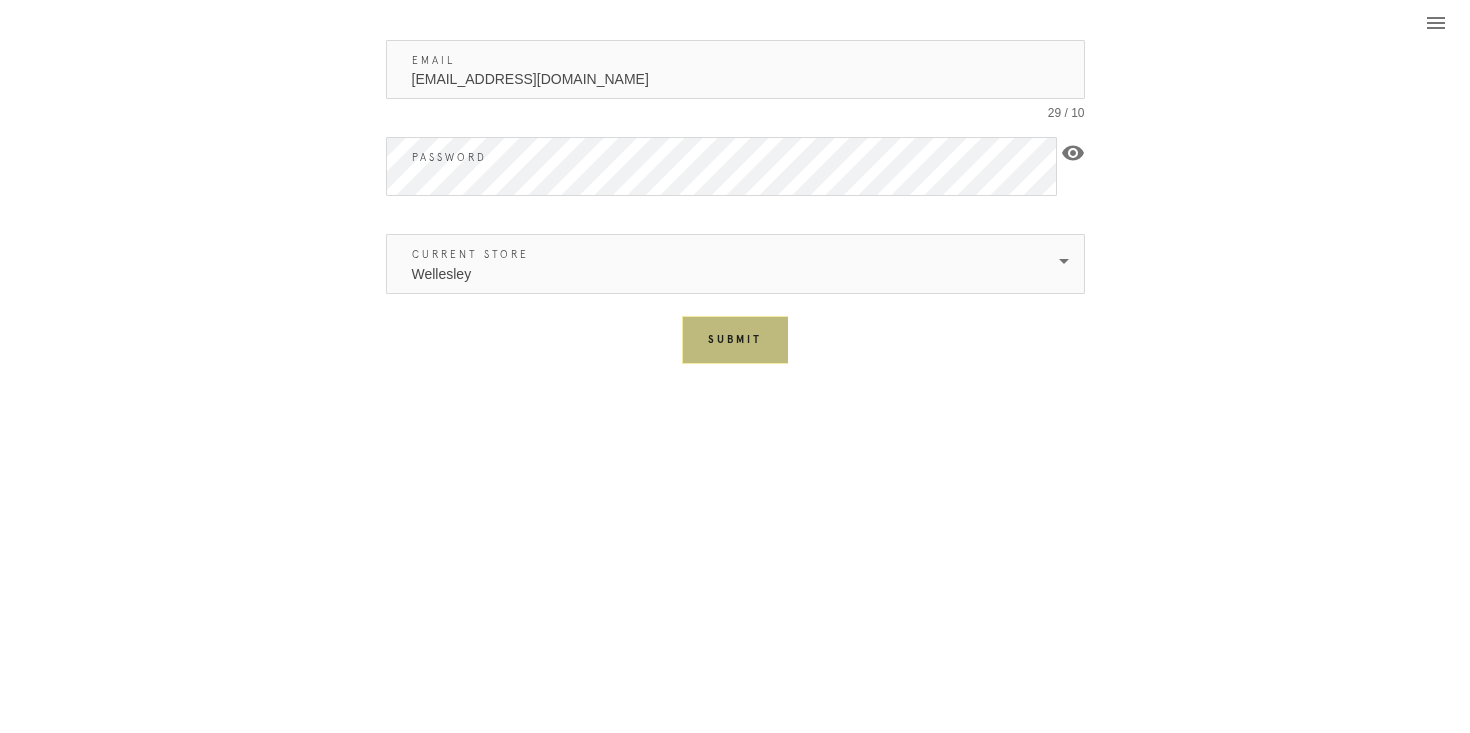 click on "Submit" at bounding box center (735, 340) 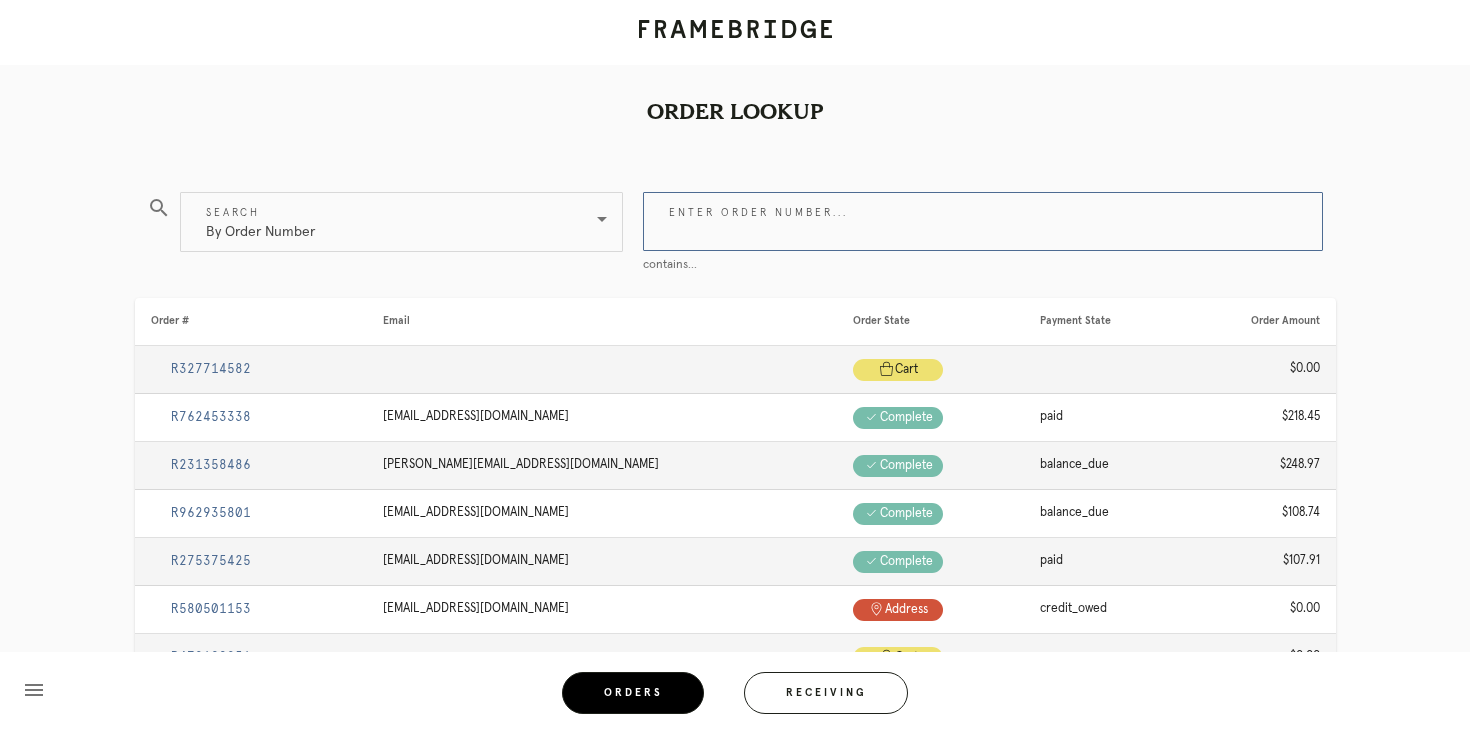 click on "Enter order number..." at bounding box center [983, 221] 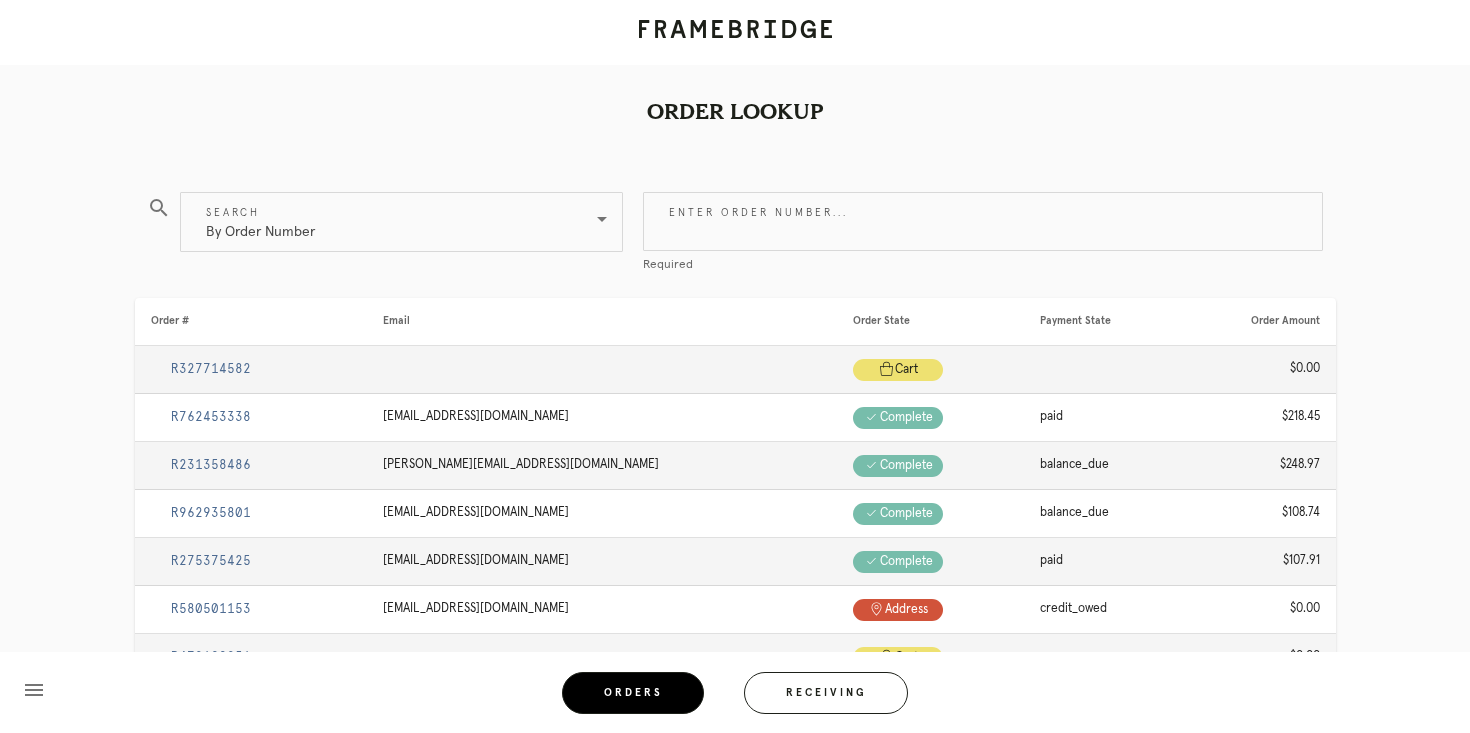 click on "Search By Order Number" at bounding box center (401, 233) 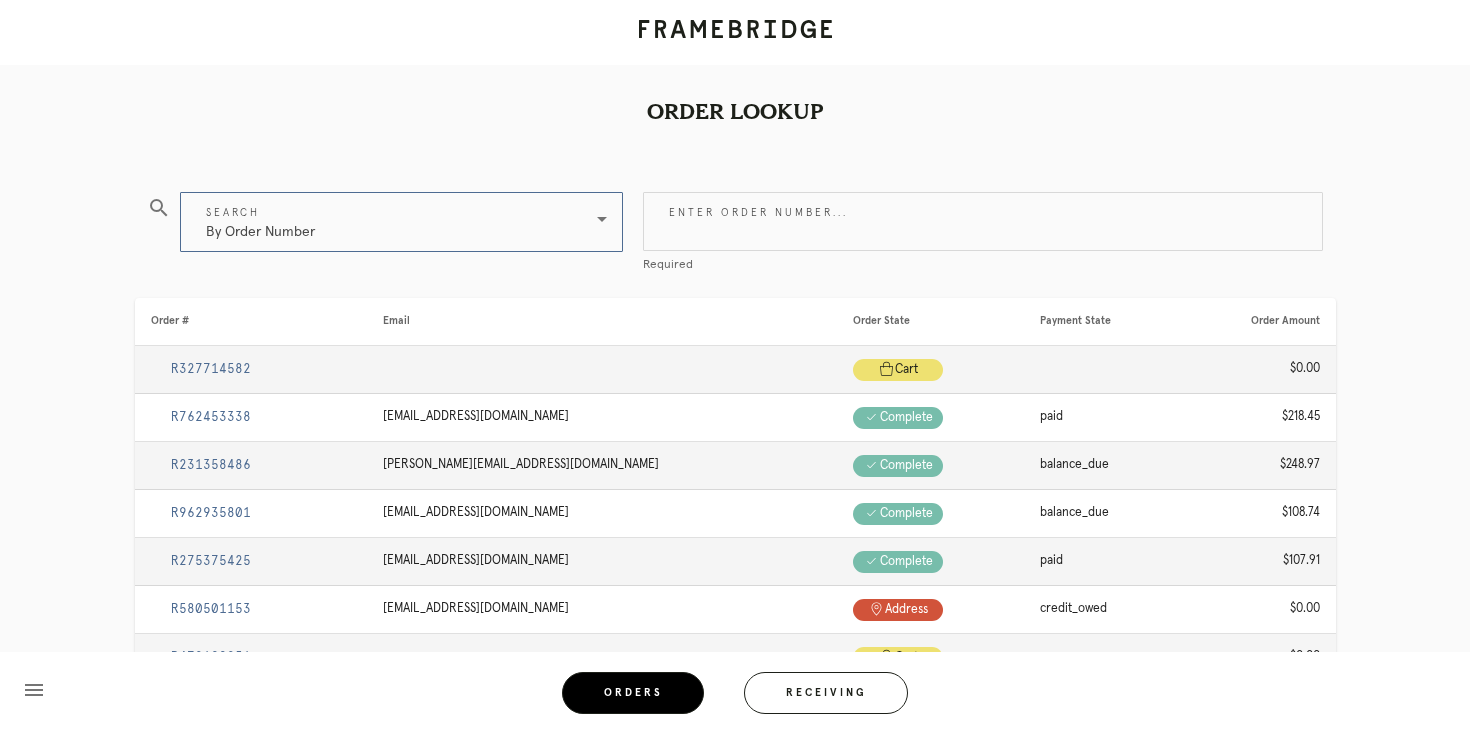 click on "By Order Number" at bounding box center (387, 222) 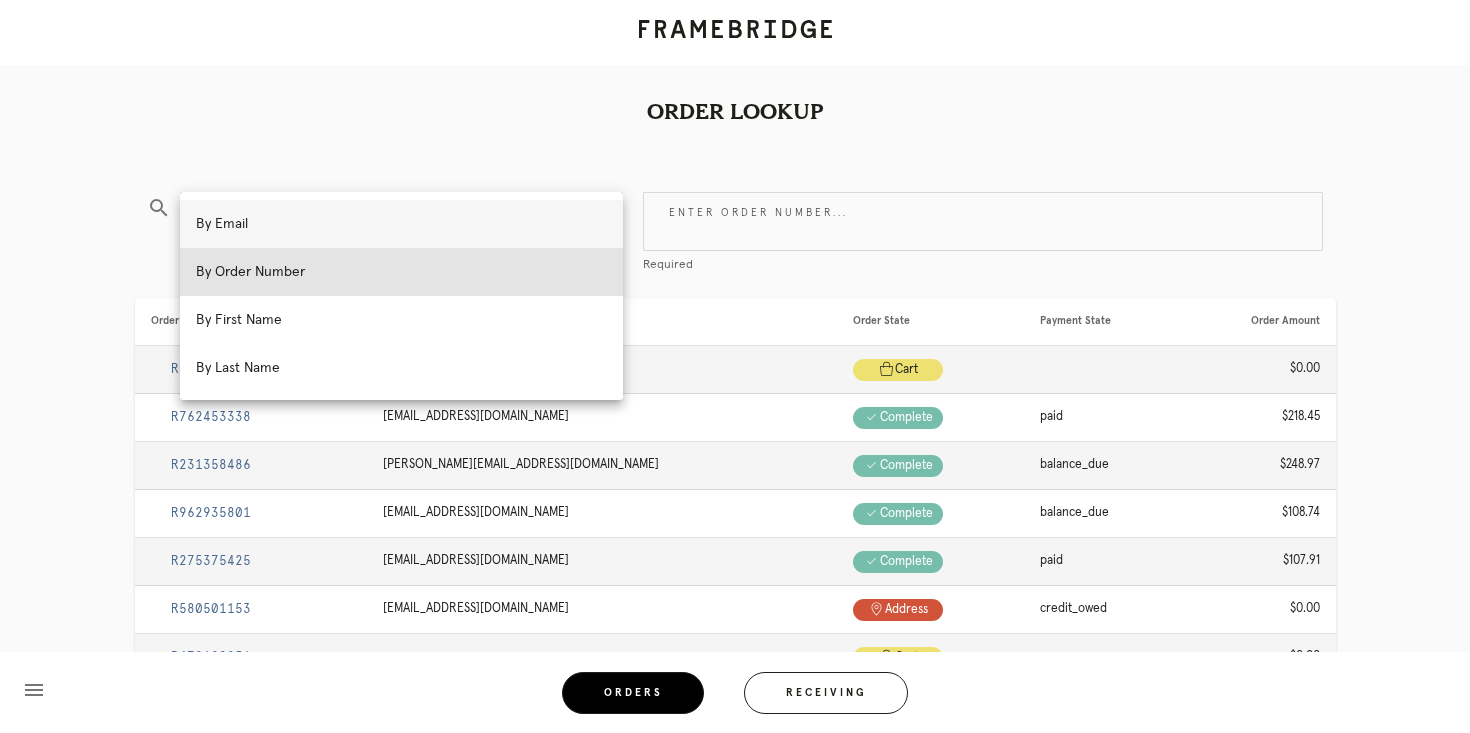 click on "By Email" at bounding box center [401, 224] 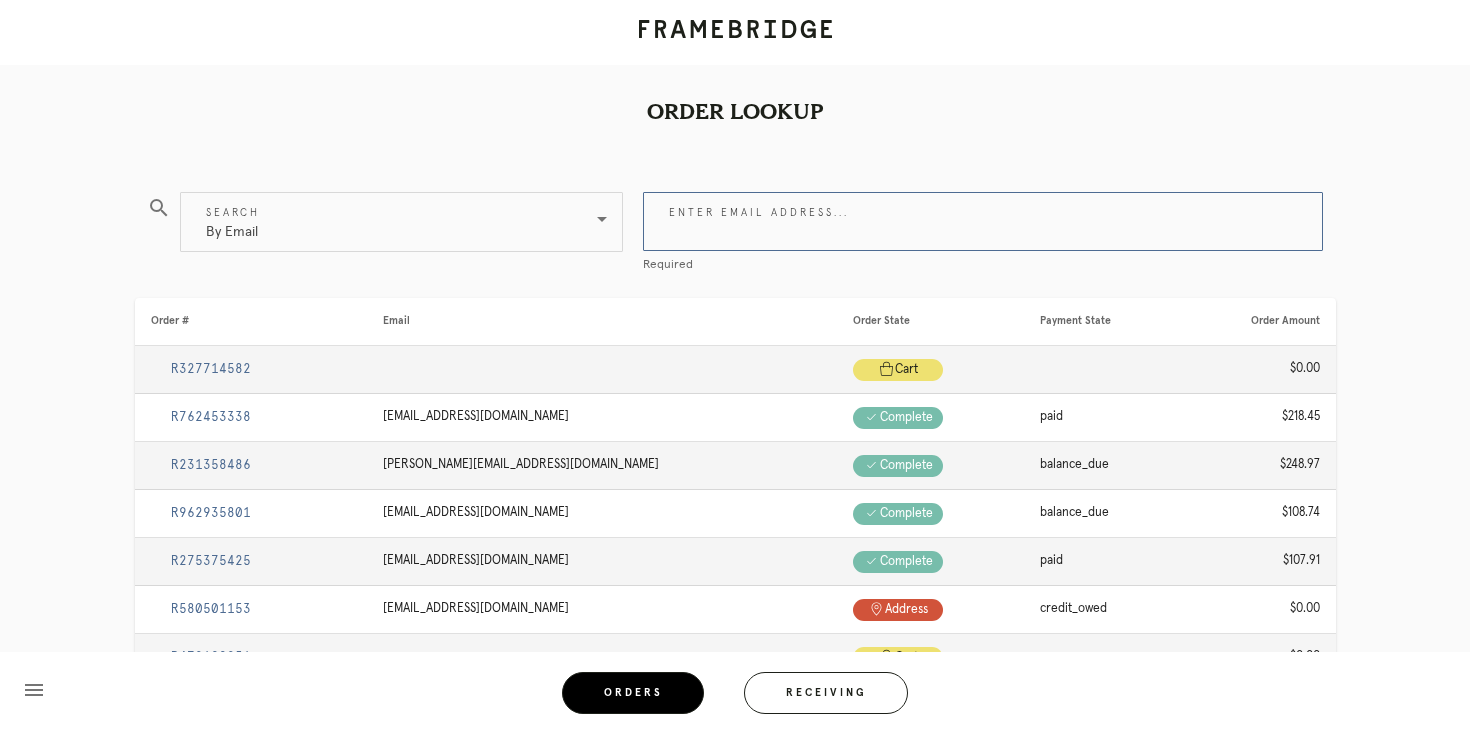 click on "Enter email address..." at bounding box center (983, 221) 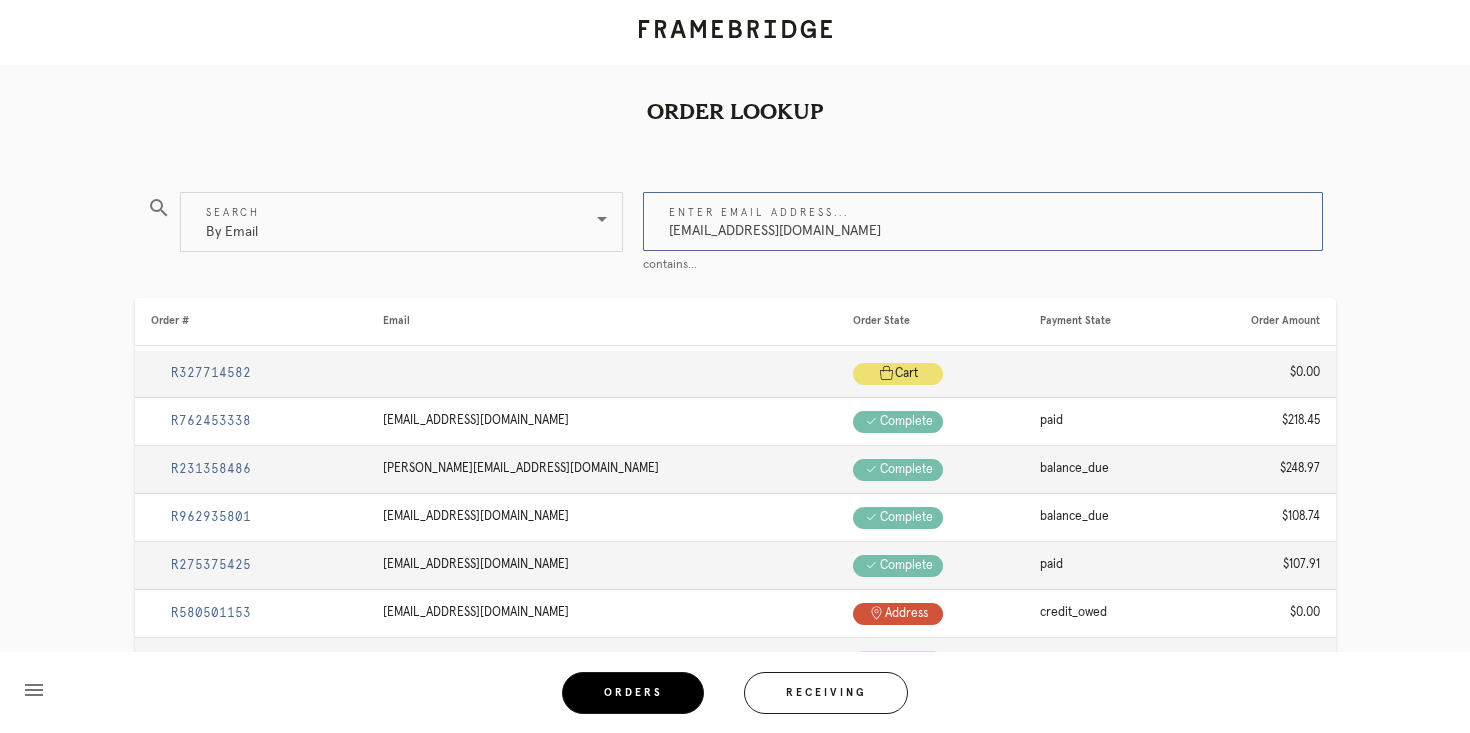 type on "[EMAIL_ADDRESS][DOMAIN_NAME]" 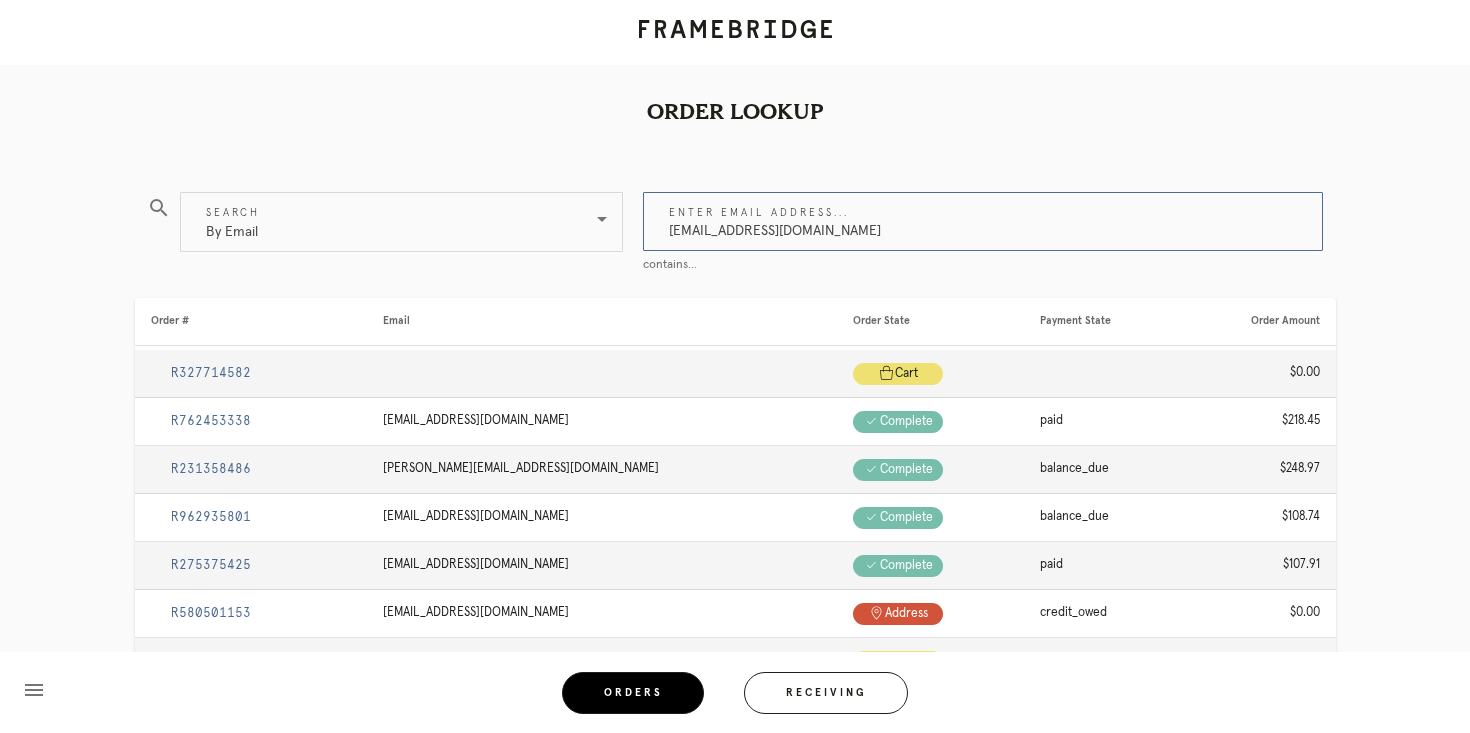 click on "[EMAIL_ADDRESS][DOMAIN_NAME]" at bounding box center [983, 221] 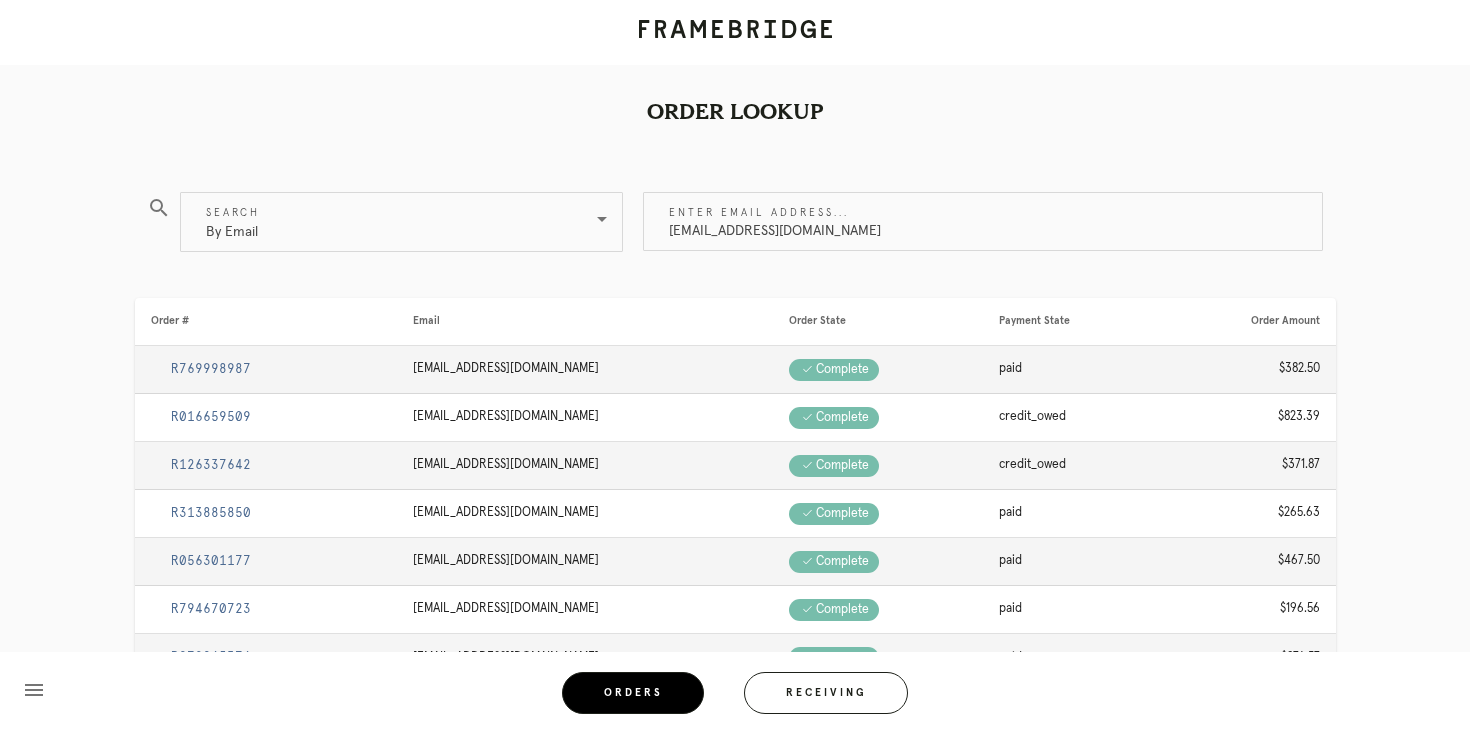 click on "R769998987" at bounding box center [211, 369] 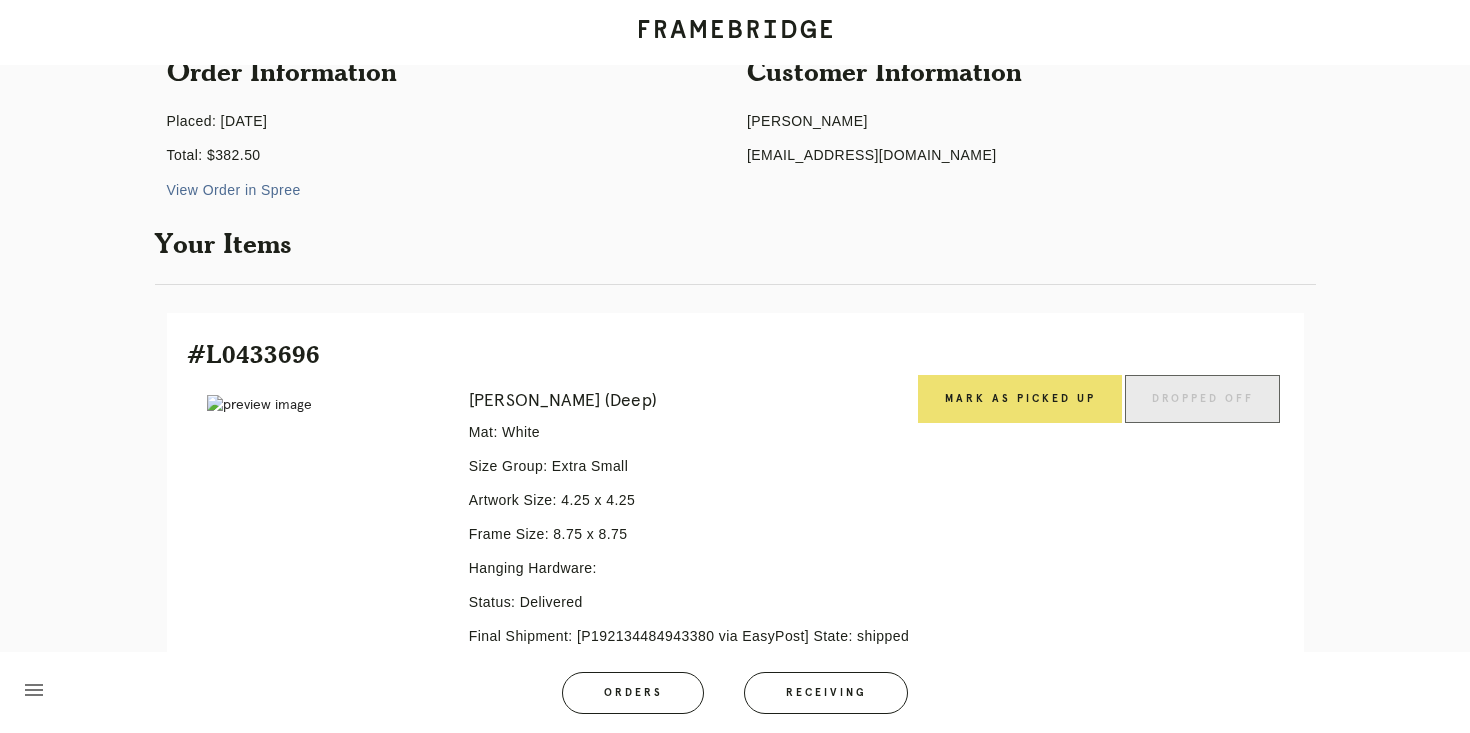 scroll, scrollTop: 0, scrollLeft: 0, axis: both 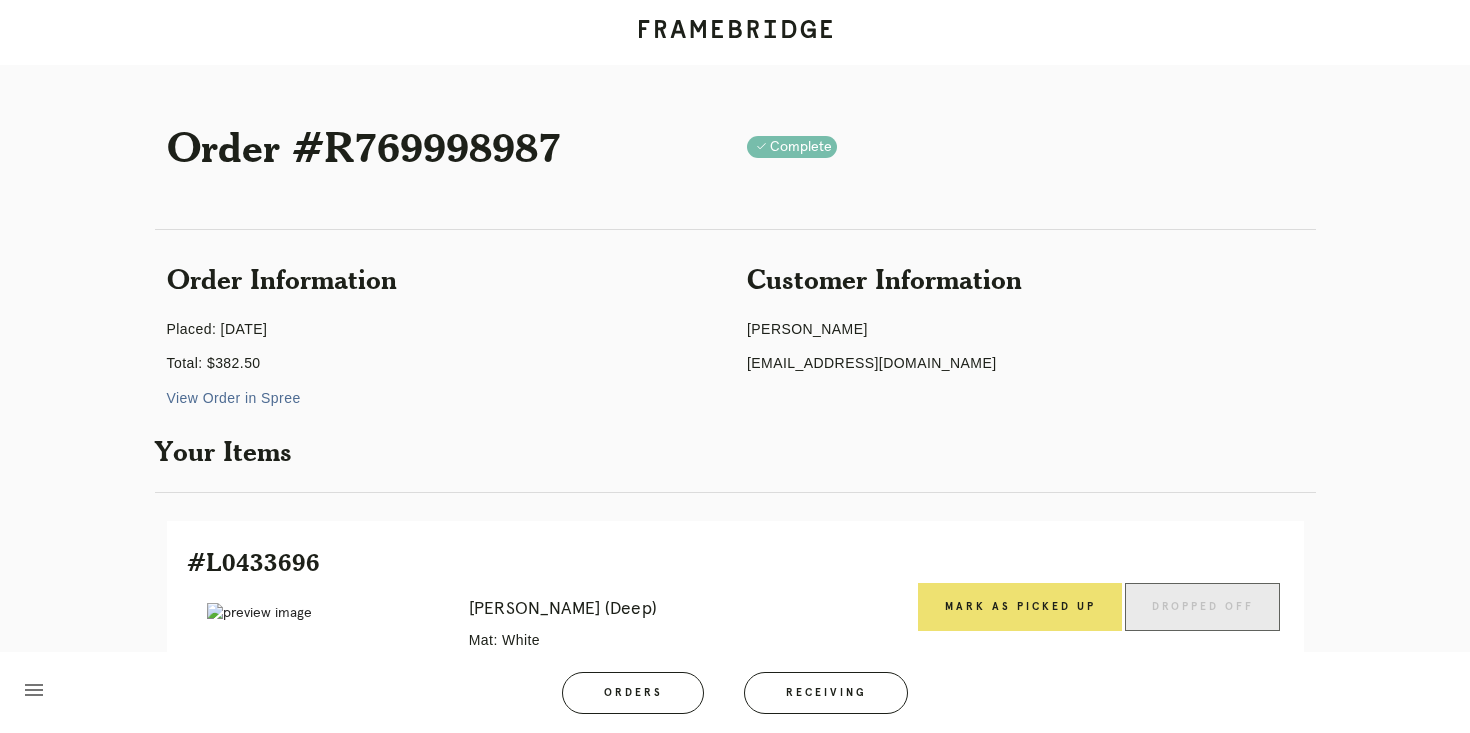 click on "View Order in Spree" at bounding box center (234, 398) 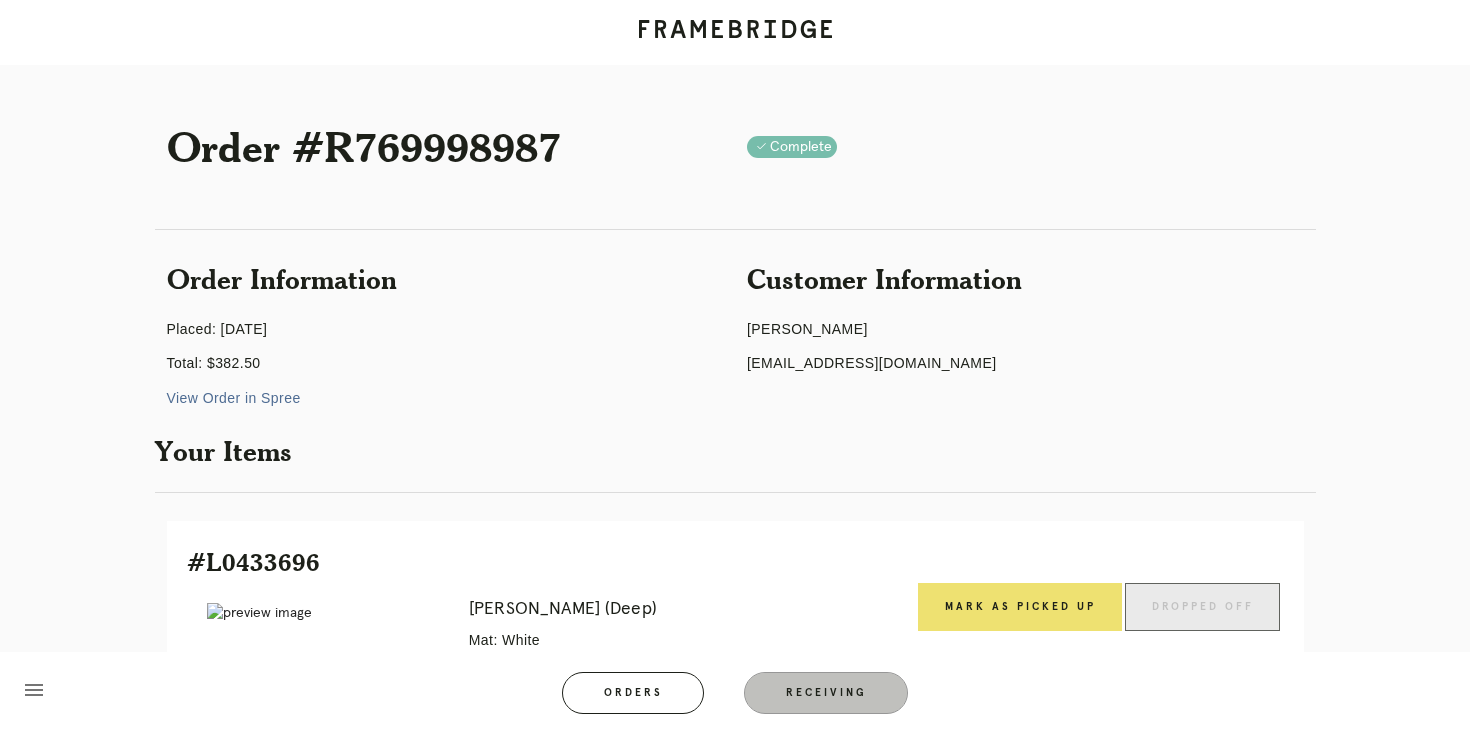 click on "Receiving" at bounding box center (826, 693) 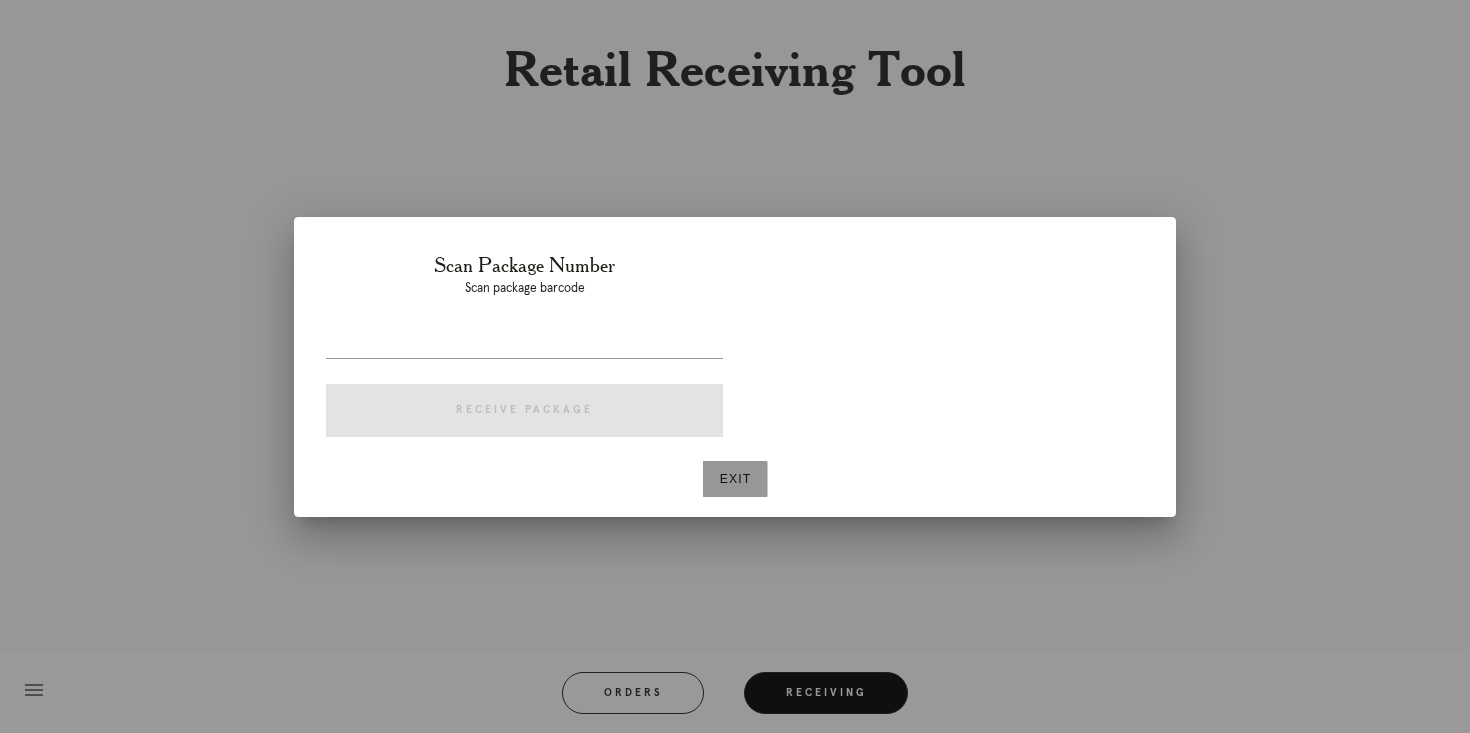 click on "Exit" at bounding box center (735, 479) 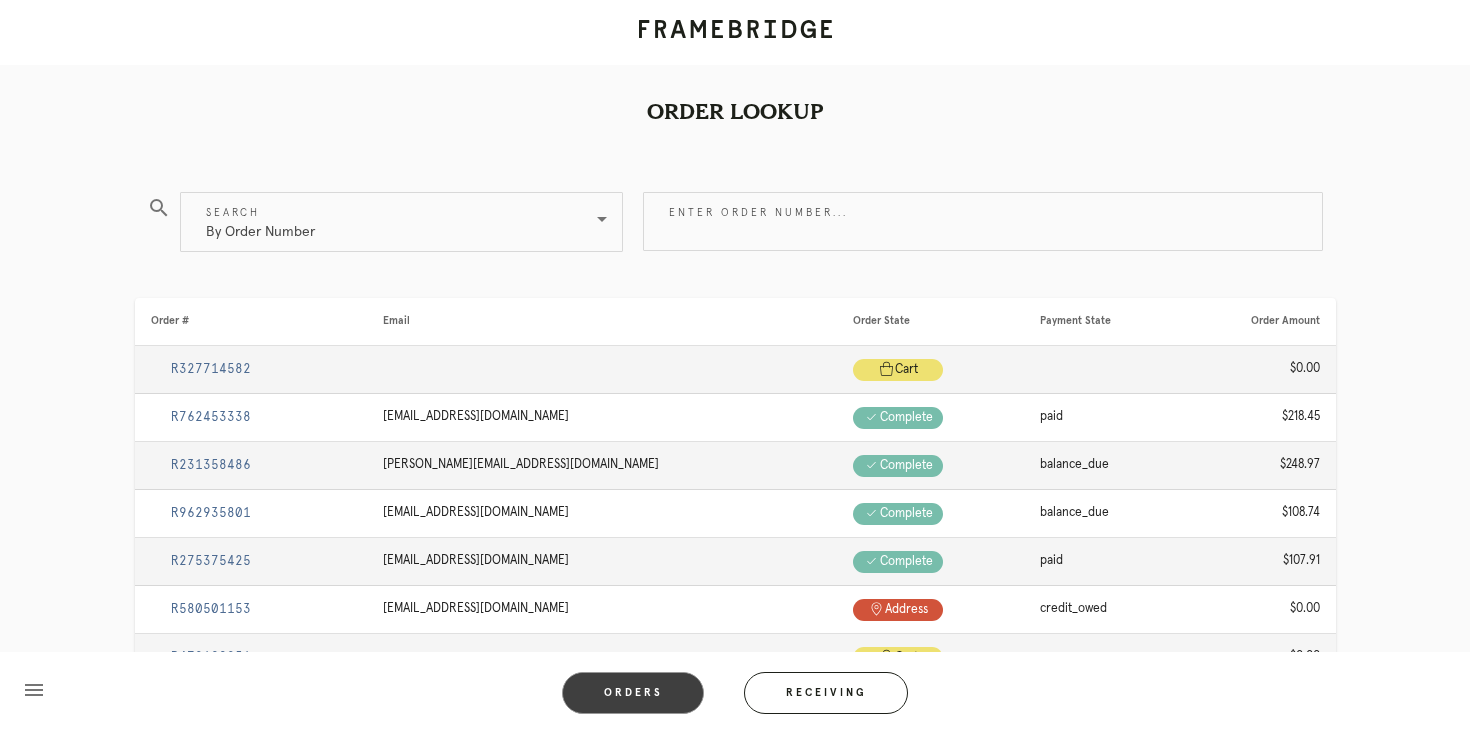 click on "Orders" at bounding box center (633, 693) 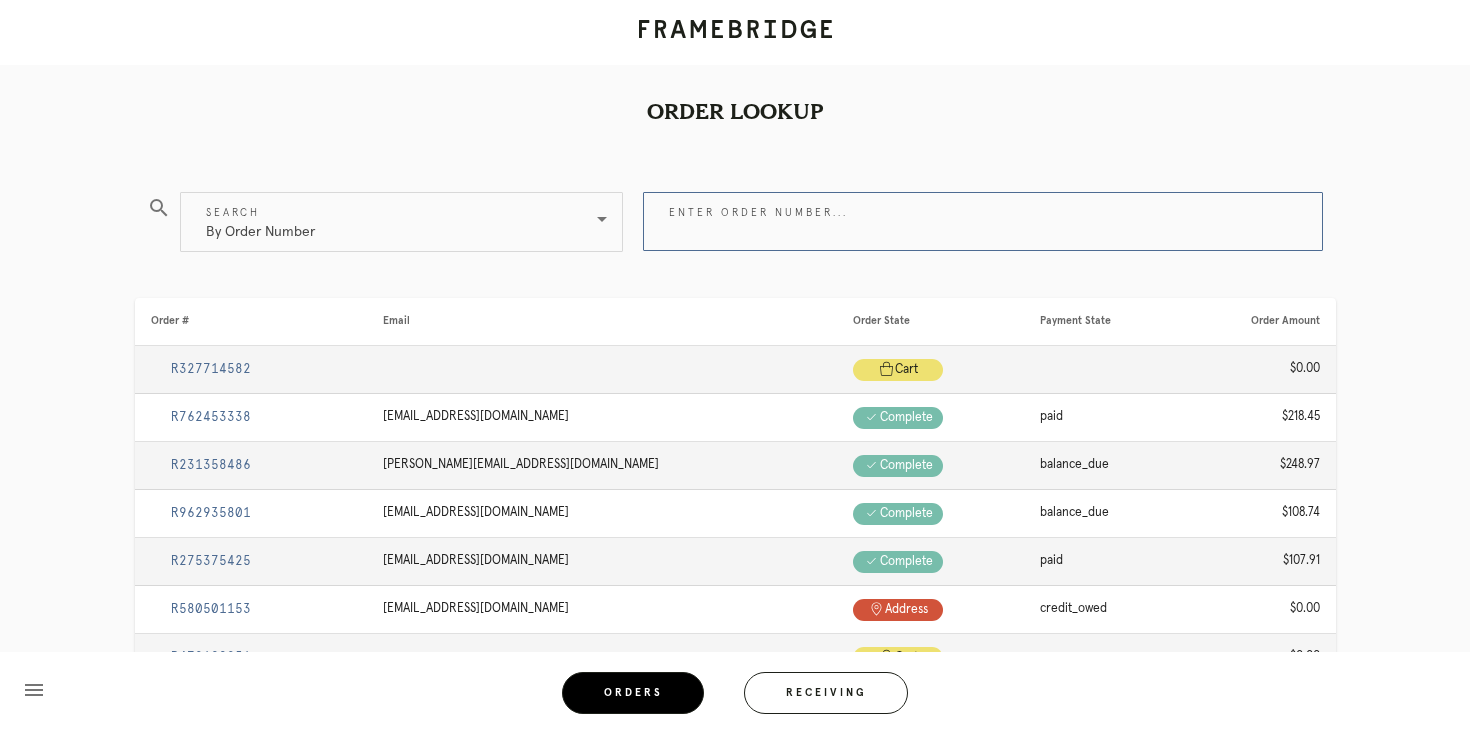 click on "Enter order number..." at bounding box center (983, 221) 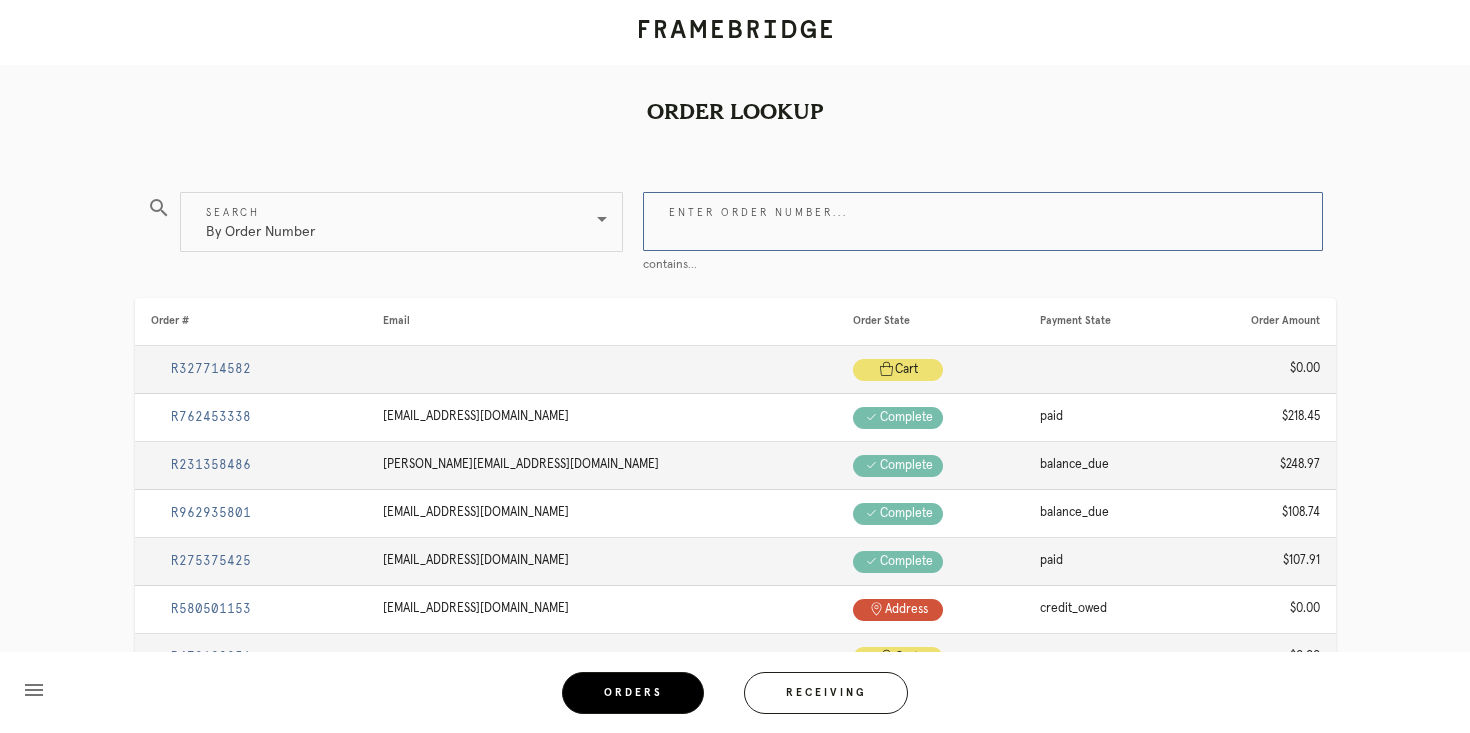 paste on "R056301177" 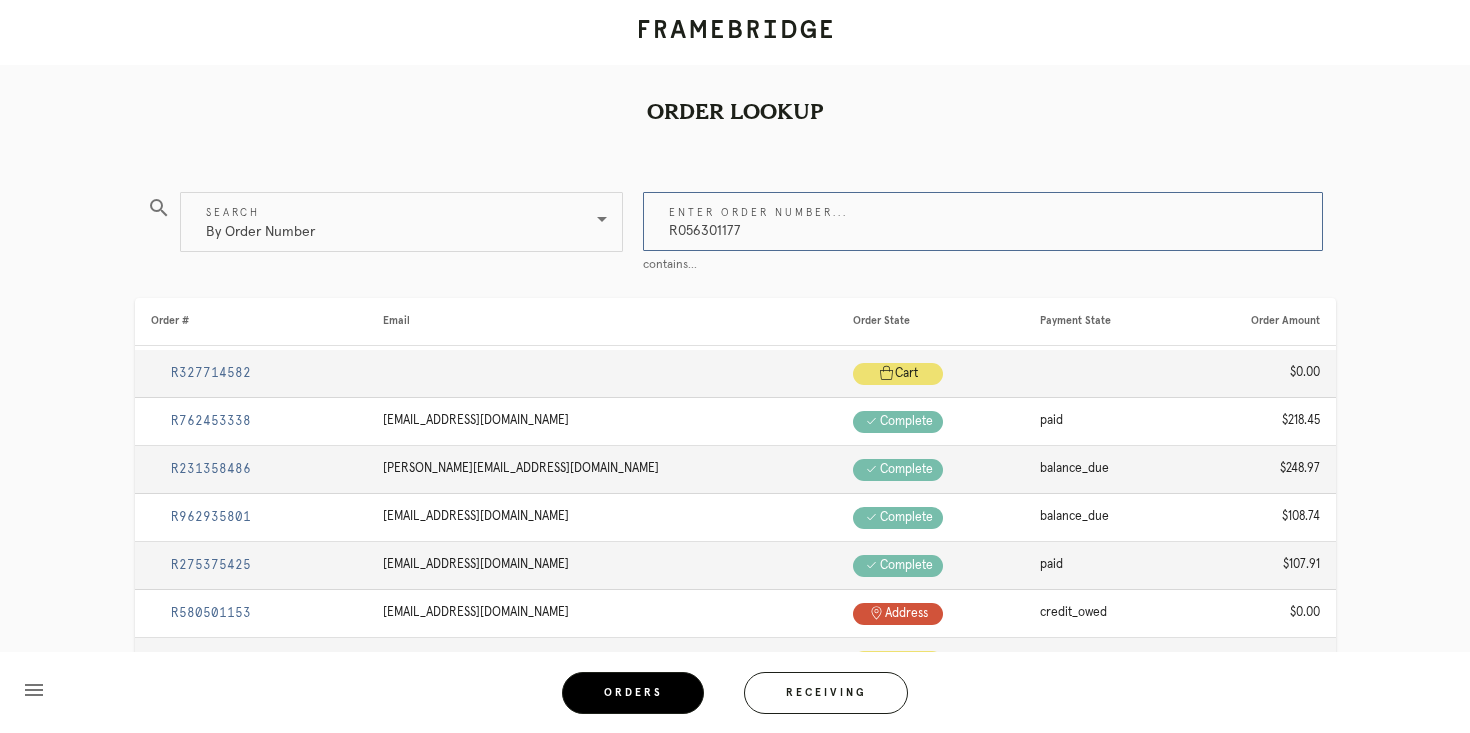 type on "R056301177" 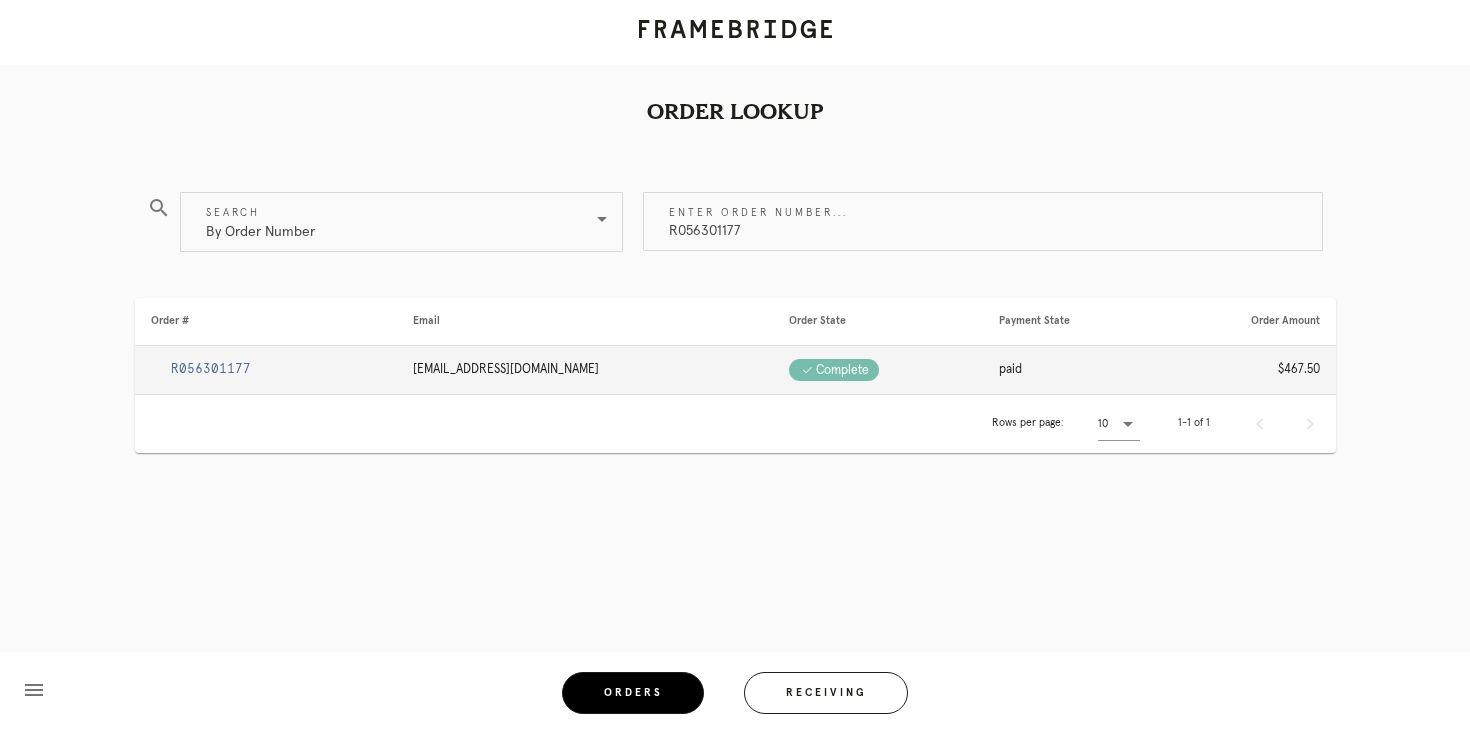 click on "R056301177" at bounding box center [211, 369] 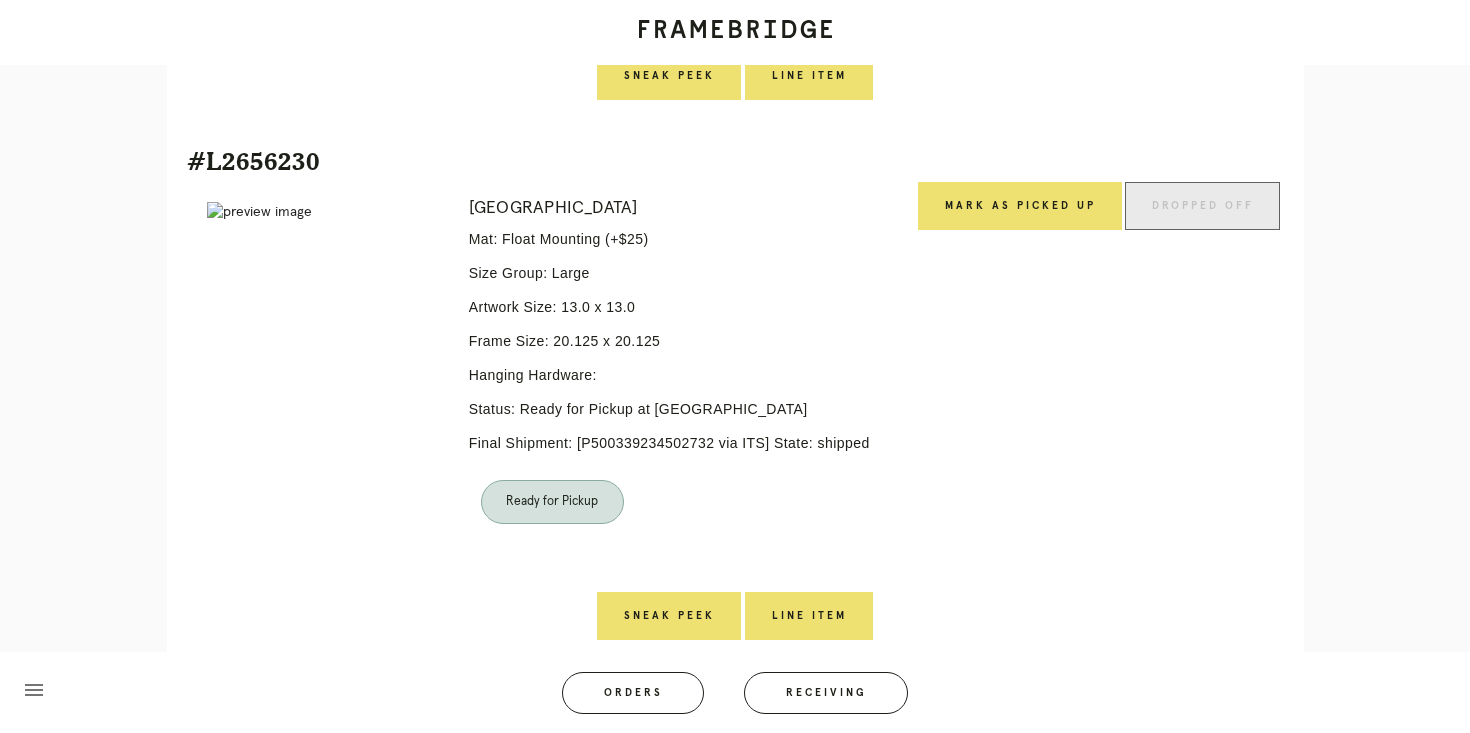 scroll, scrollTop: 893, scrollLeft: 0, axis: vertical 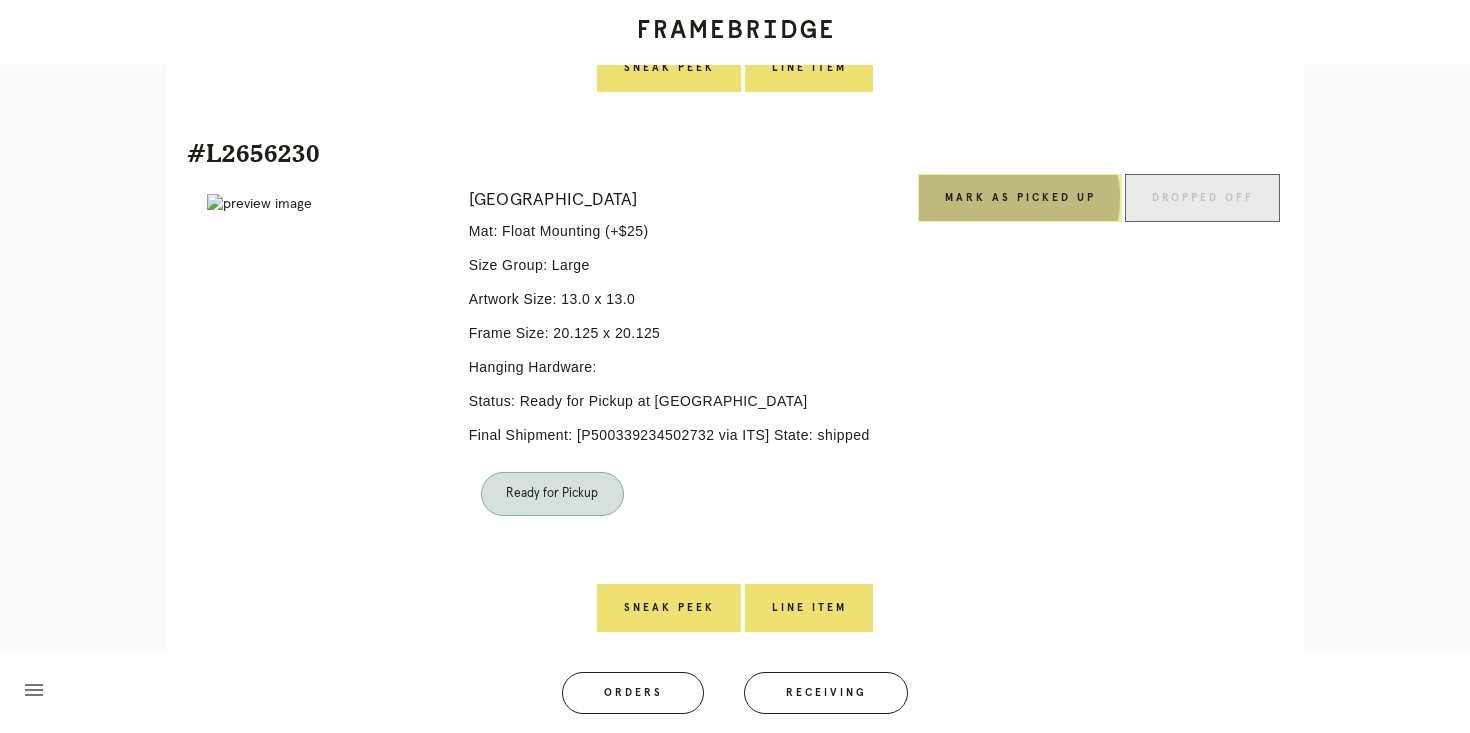 click on "Mark as Picked Up" at bounding box center [1020, 198] 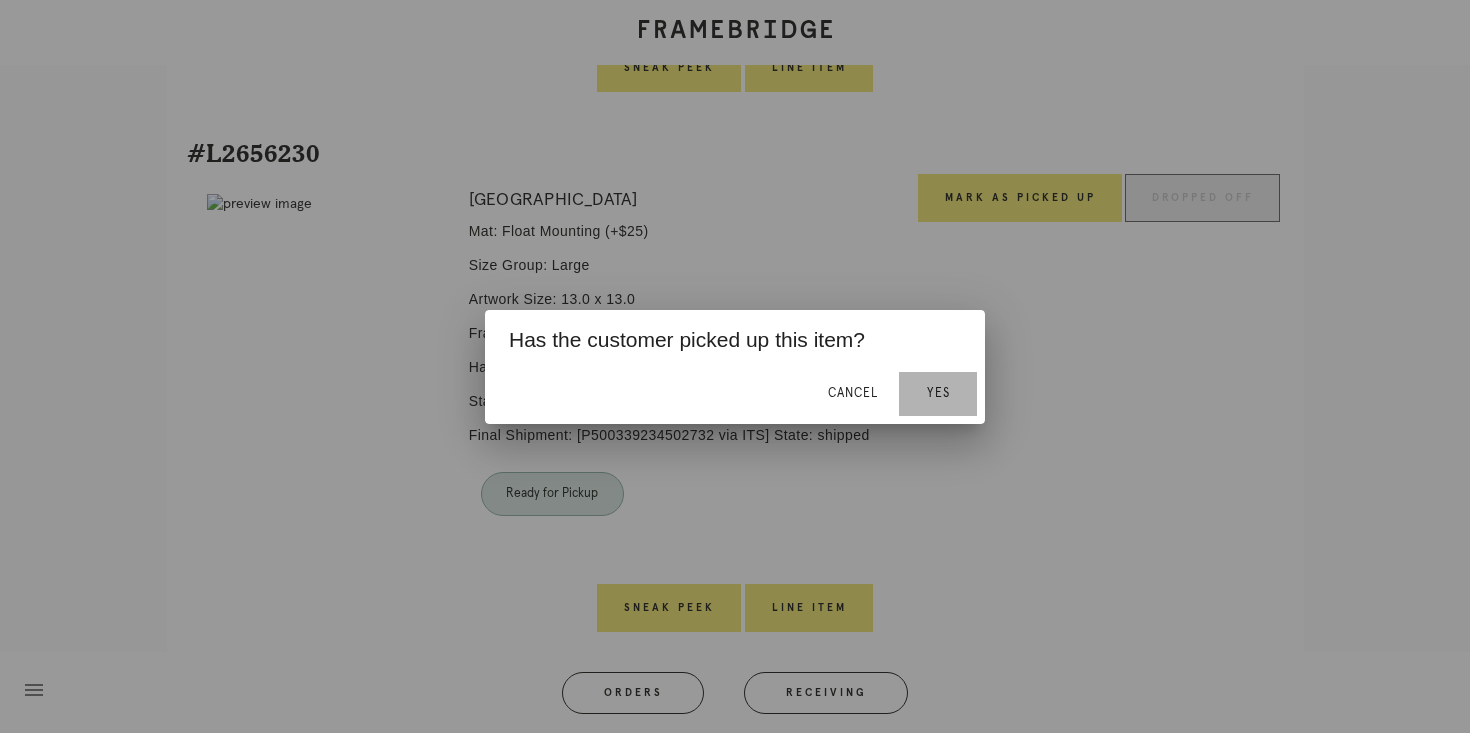 click on "Yes" at bounding box center (938, 393) 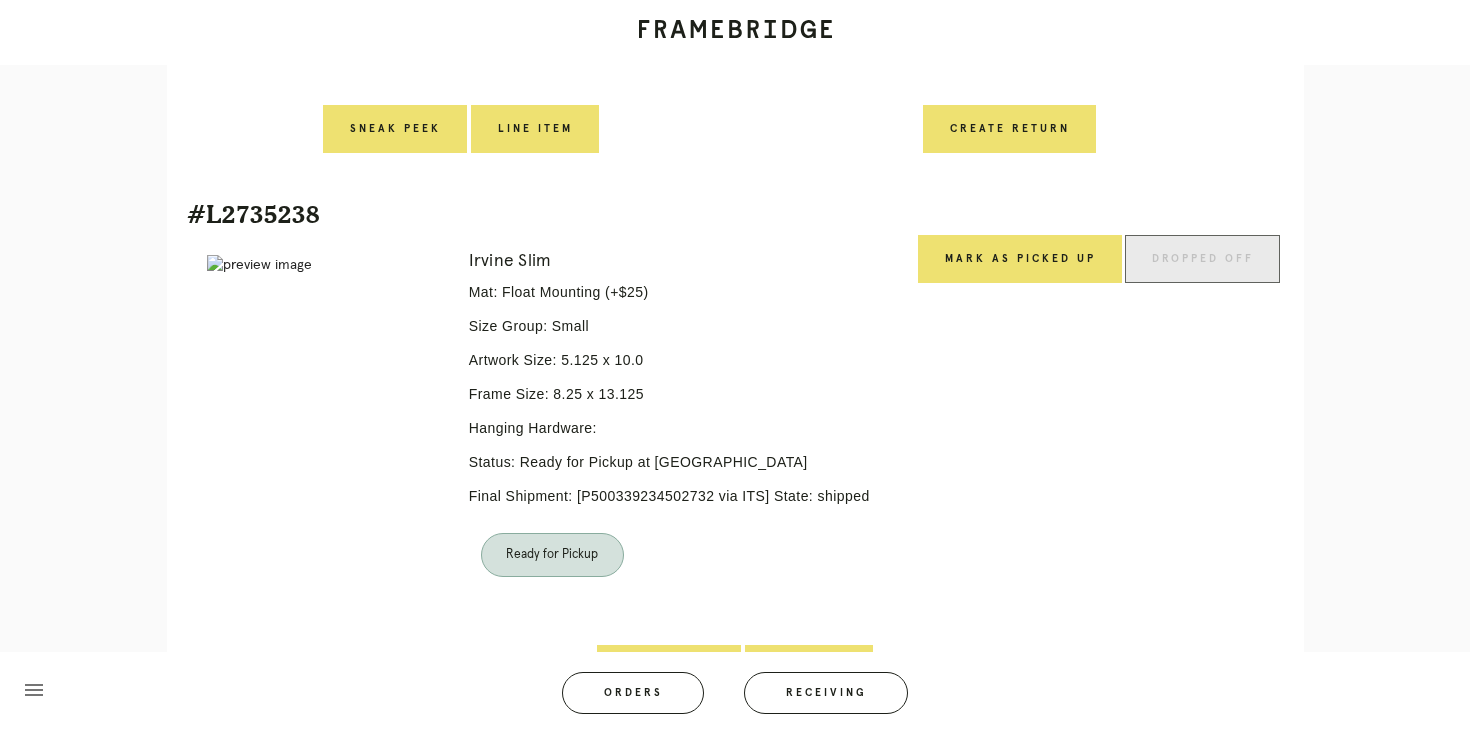 scroll, scrollTop: 1414, scrollLeft: 0, axis: vertical 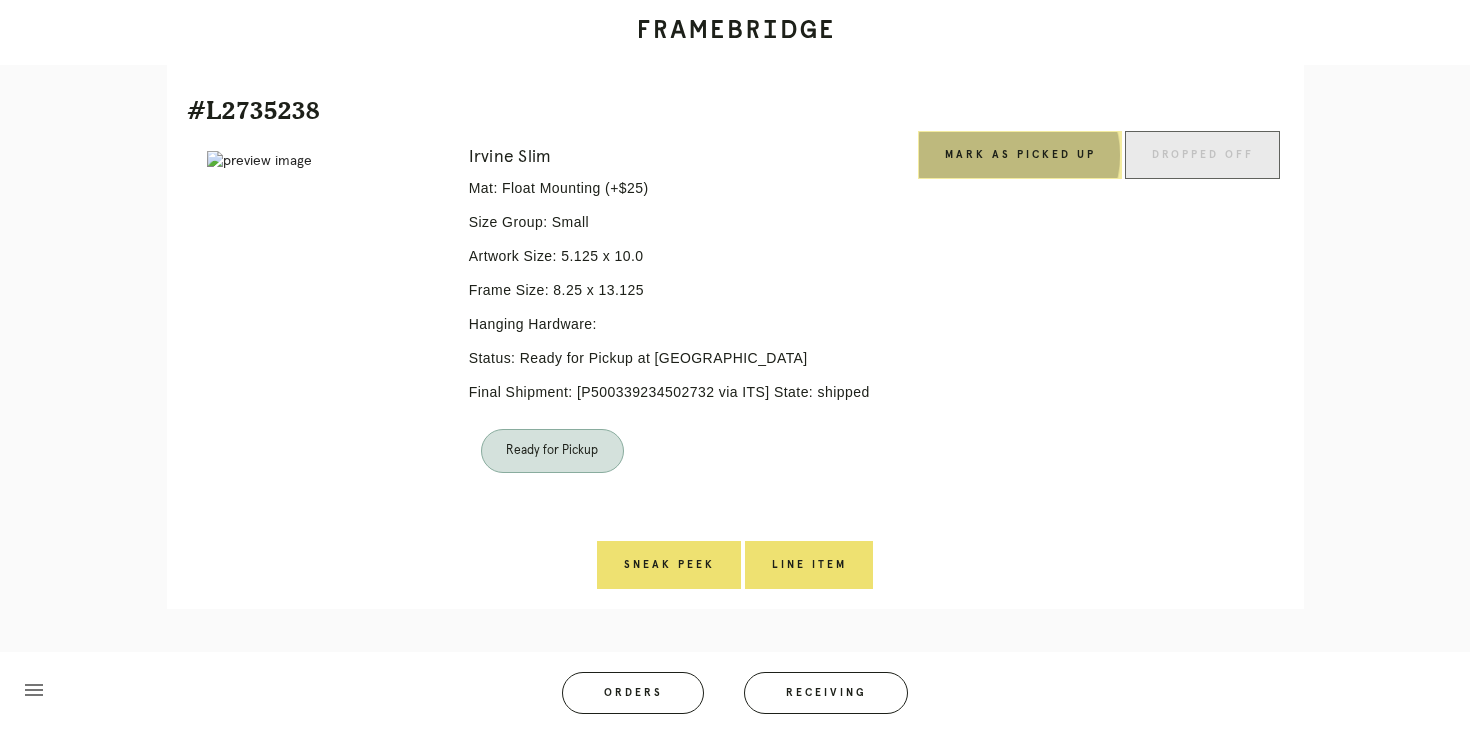 click on "Mark as Picked Up" at bounding box center [1020, 155] 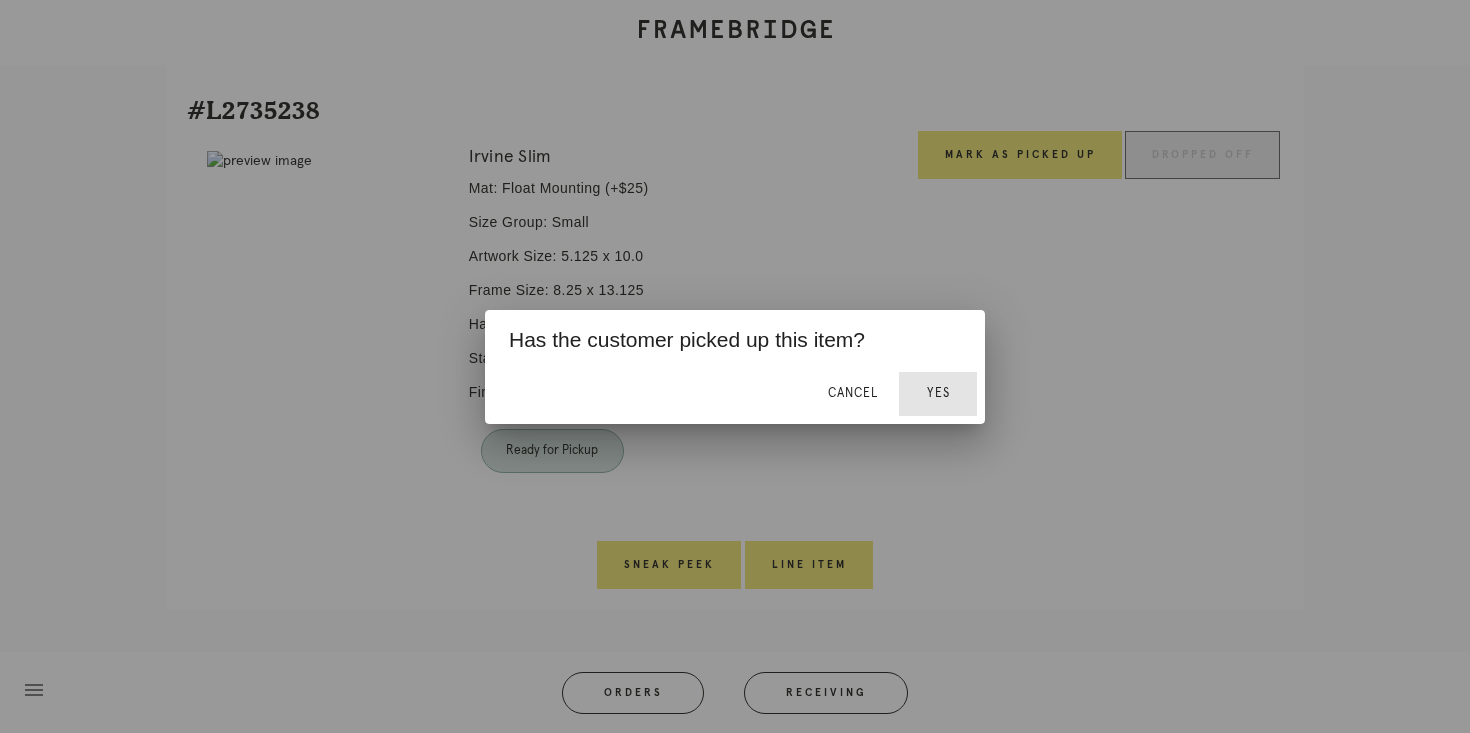click on "Yes" at bounding box center (938, 394) 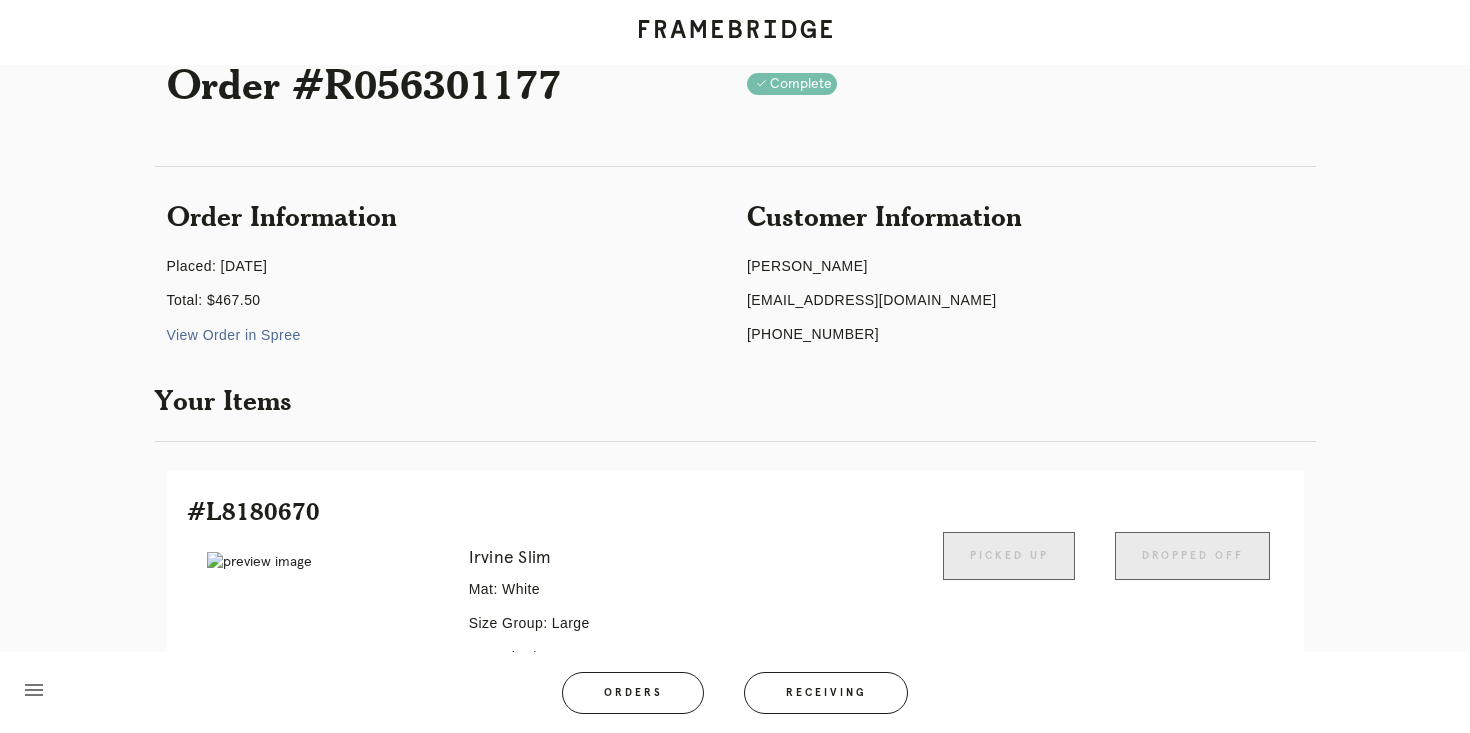 scroll, scrollTop: 0, scrollLeft: 0, axis: both 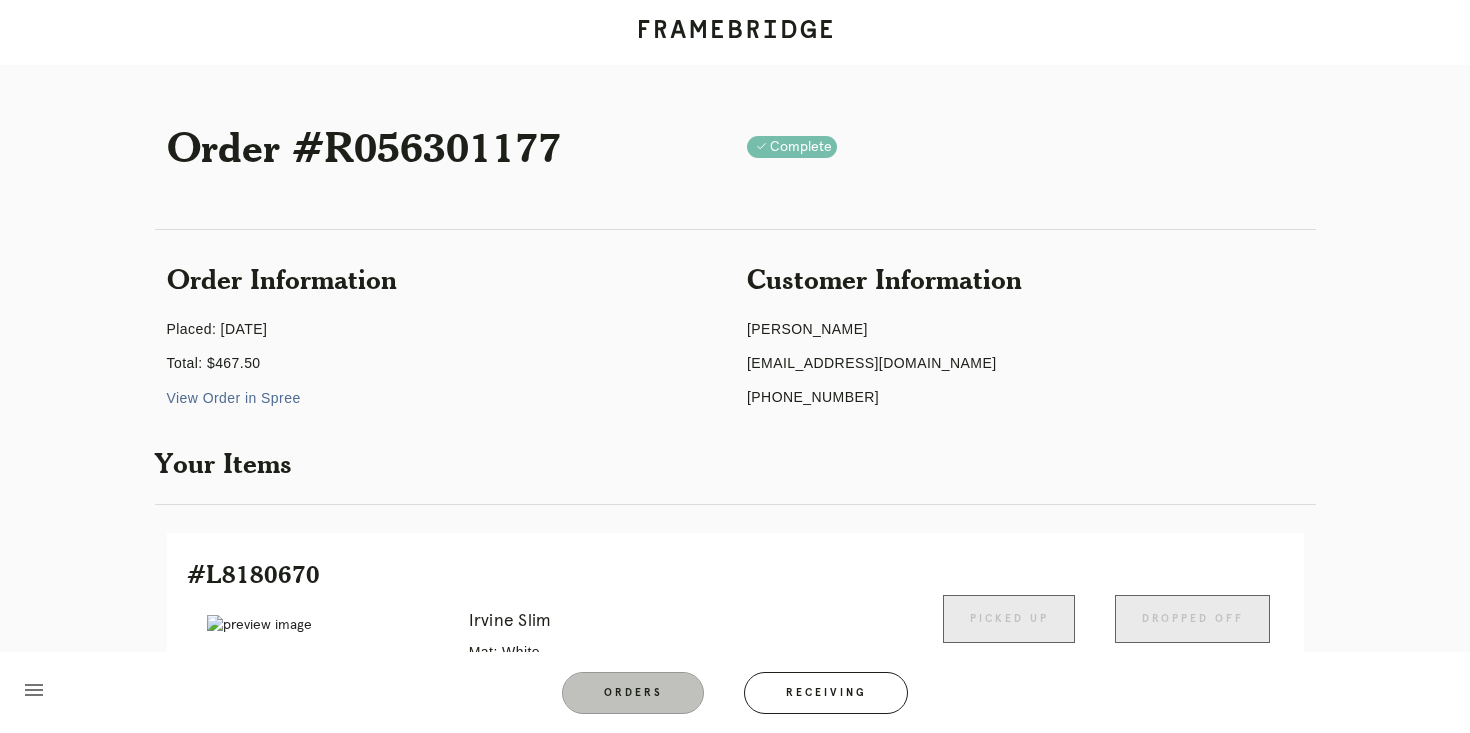 click on "Orders" at bounding box center [633, 693] 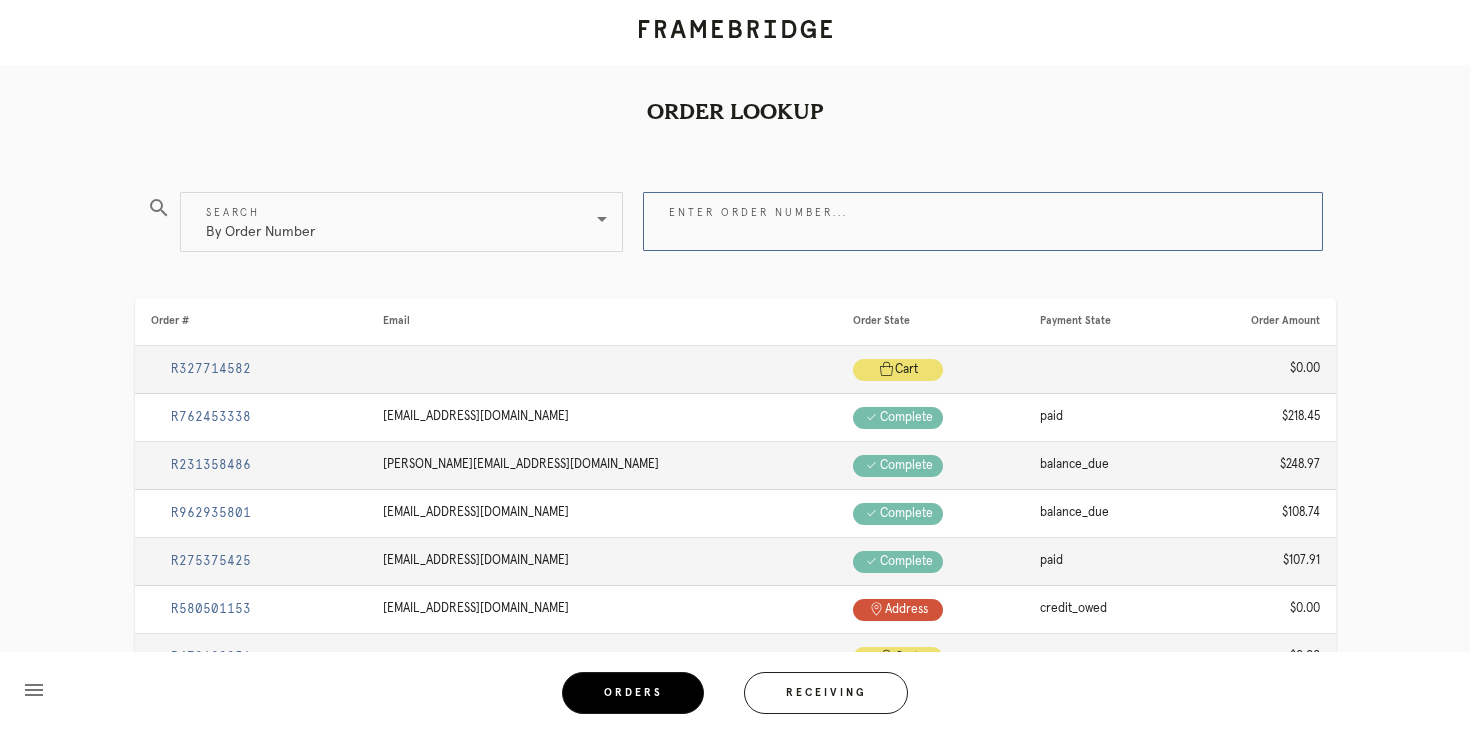 click on "Enter order number..." at bounding box center (983, 221) 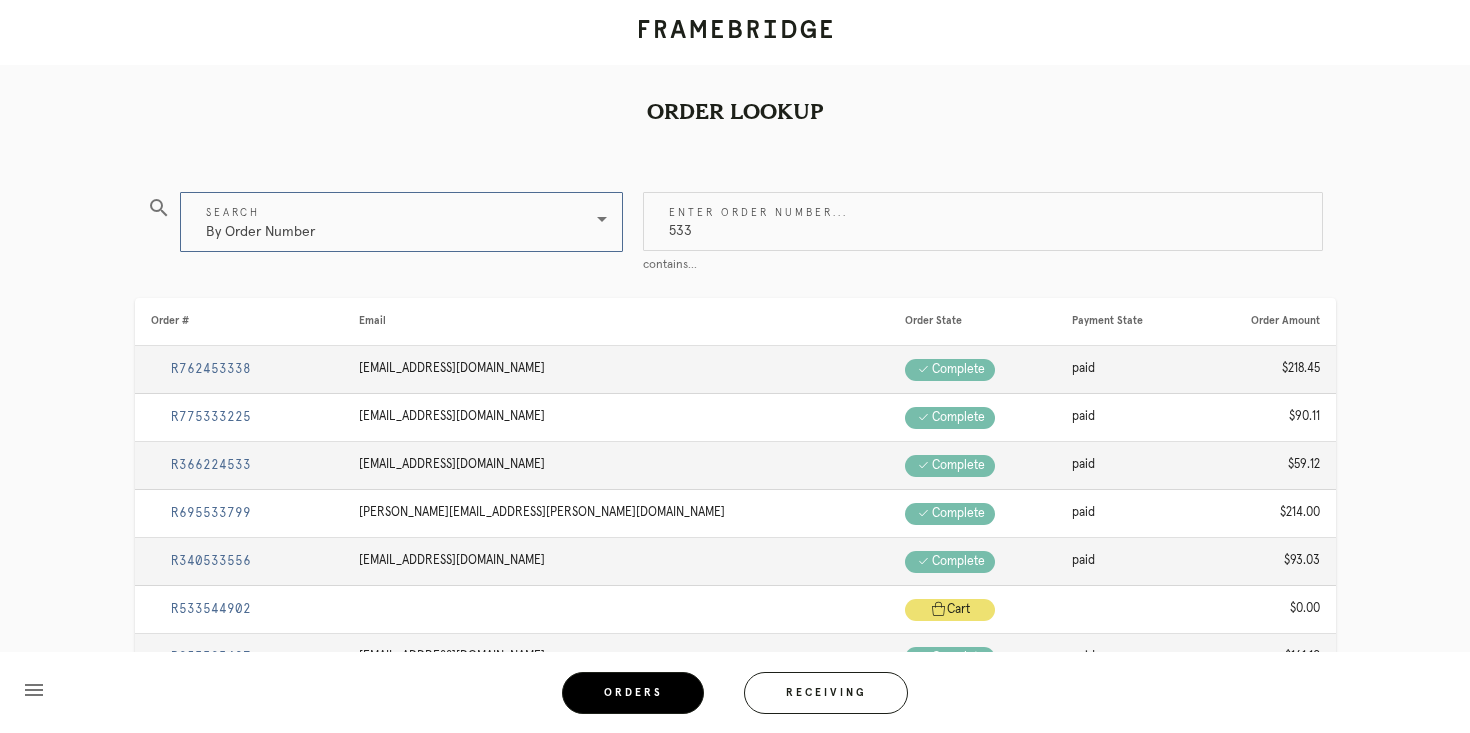 drag, startPoint x: 734, startPoint y: 232, endPoint x: 572, endPoint y: 198, distance: 165.52945 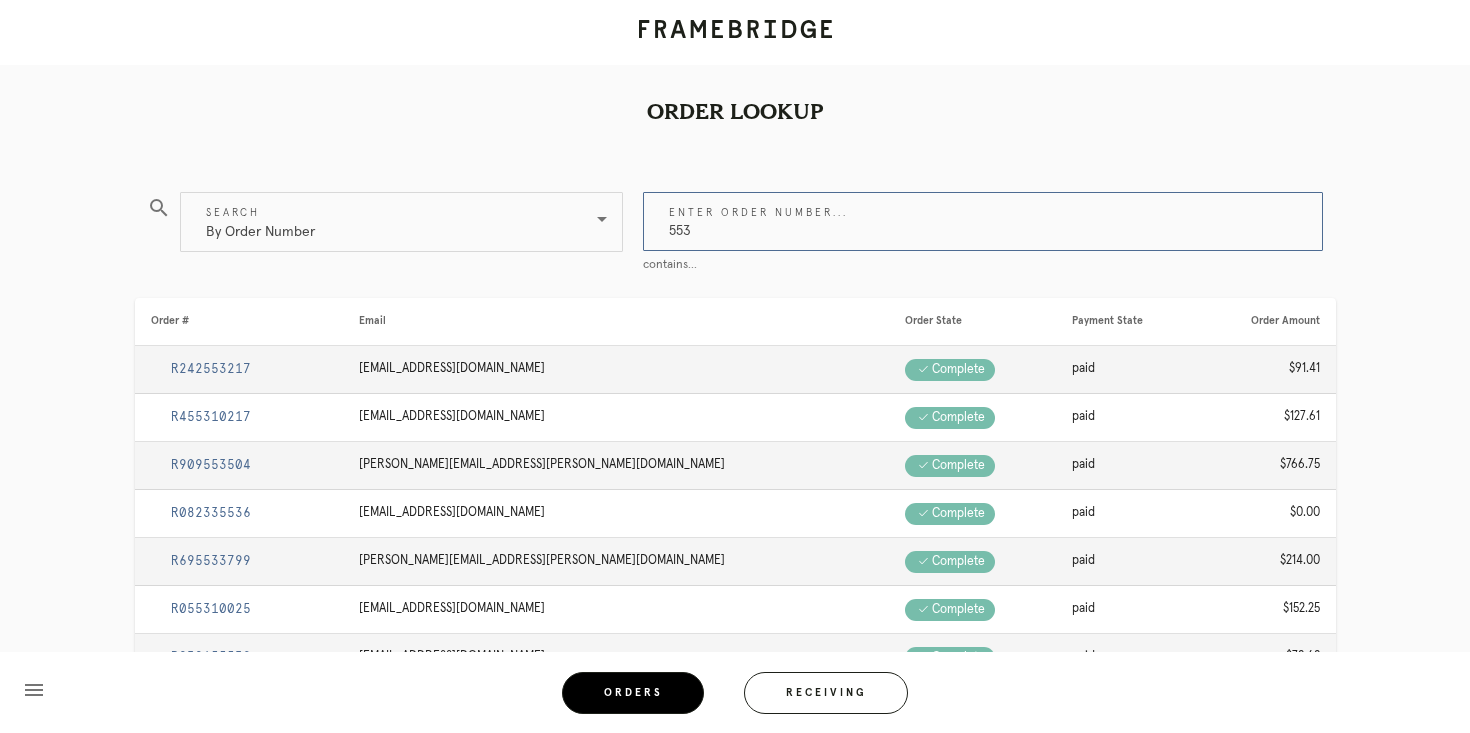 click on "553" at bounding box center (983, 221) 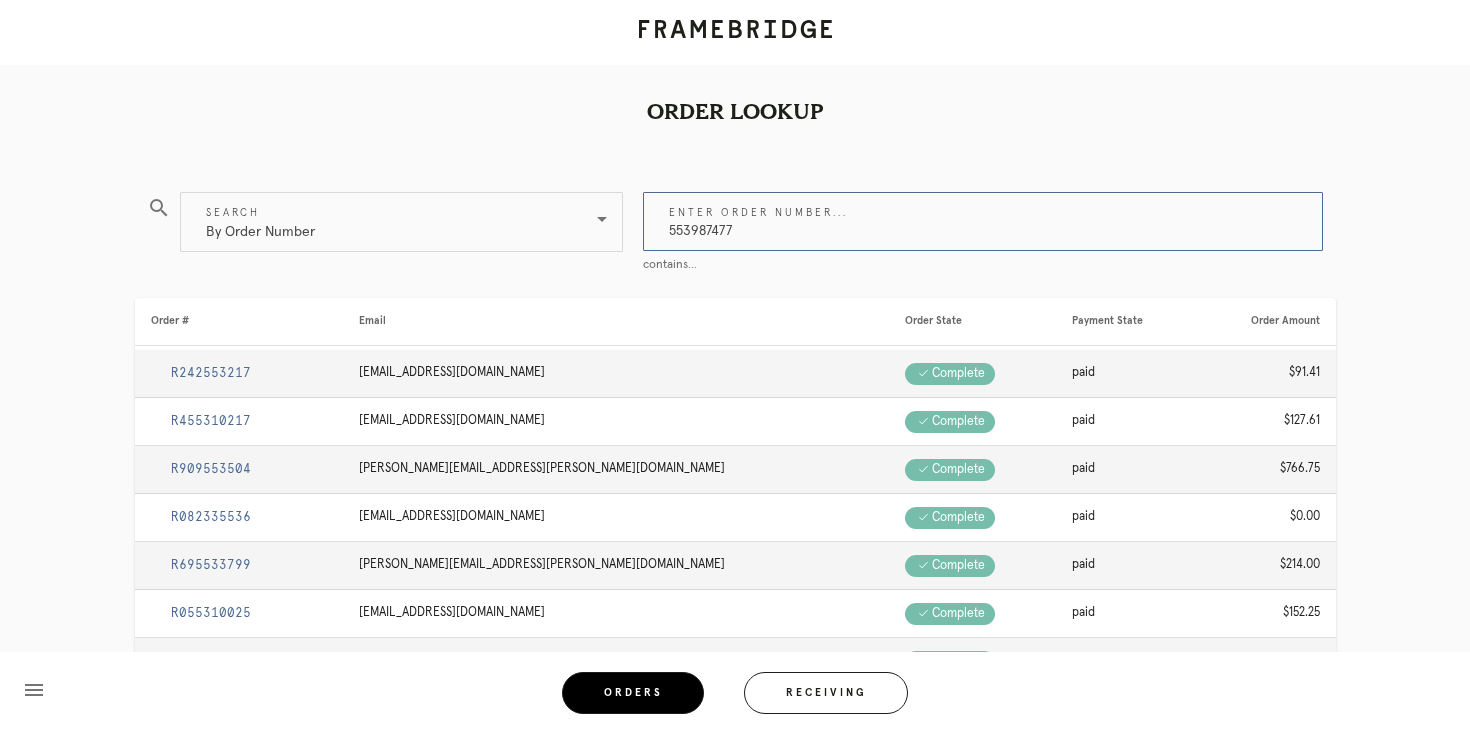 type on "553987477" 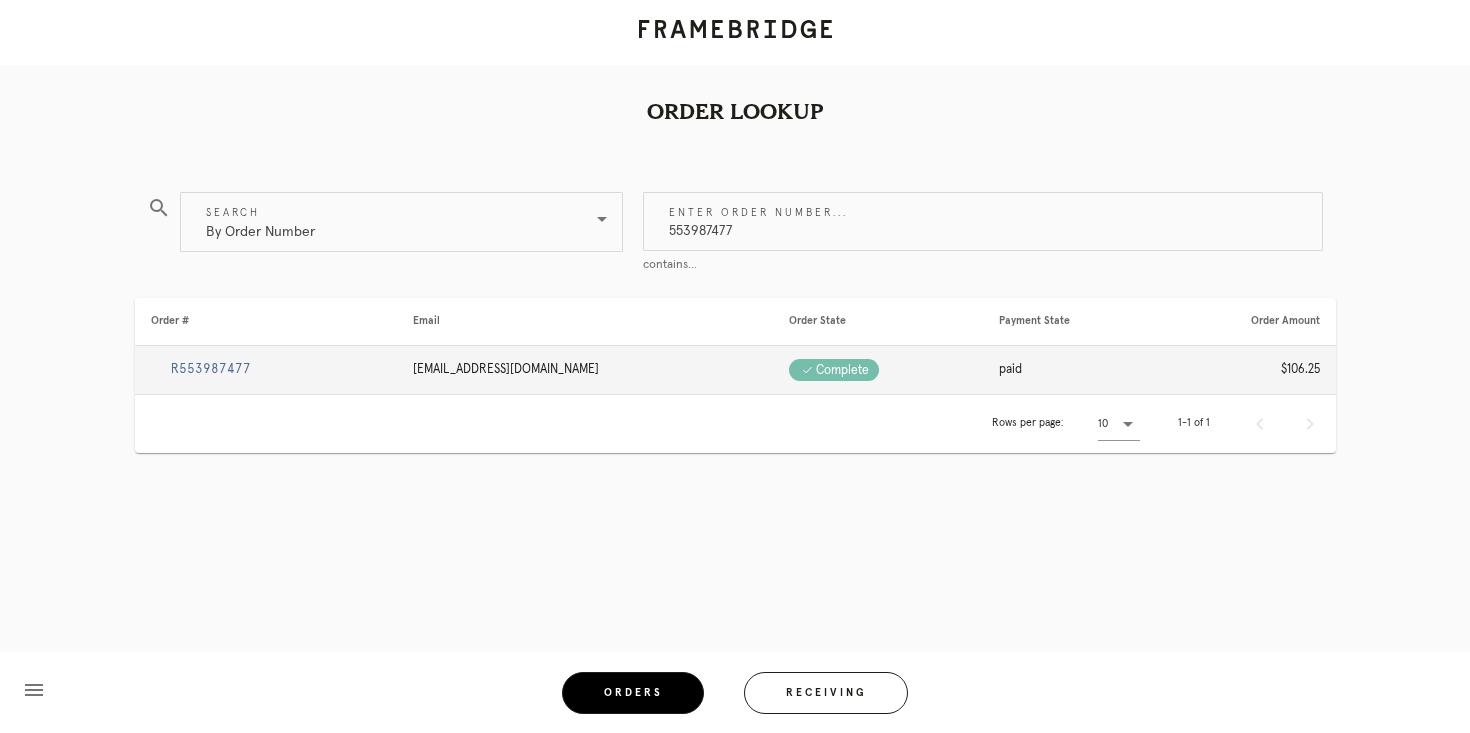 click on "R553987477" at bounding box center [211, 369] 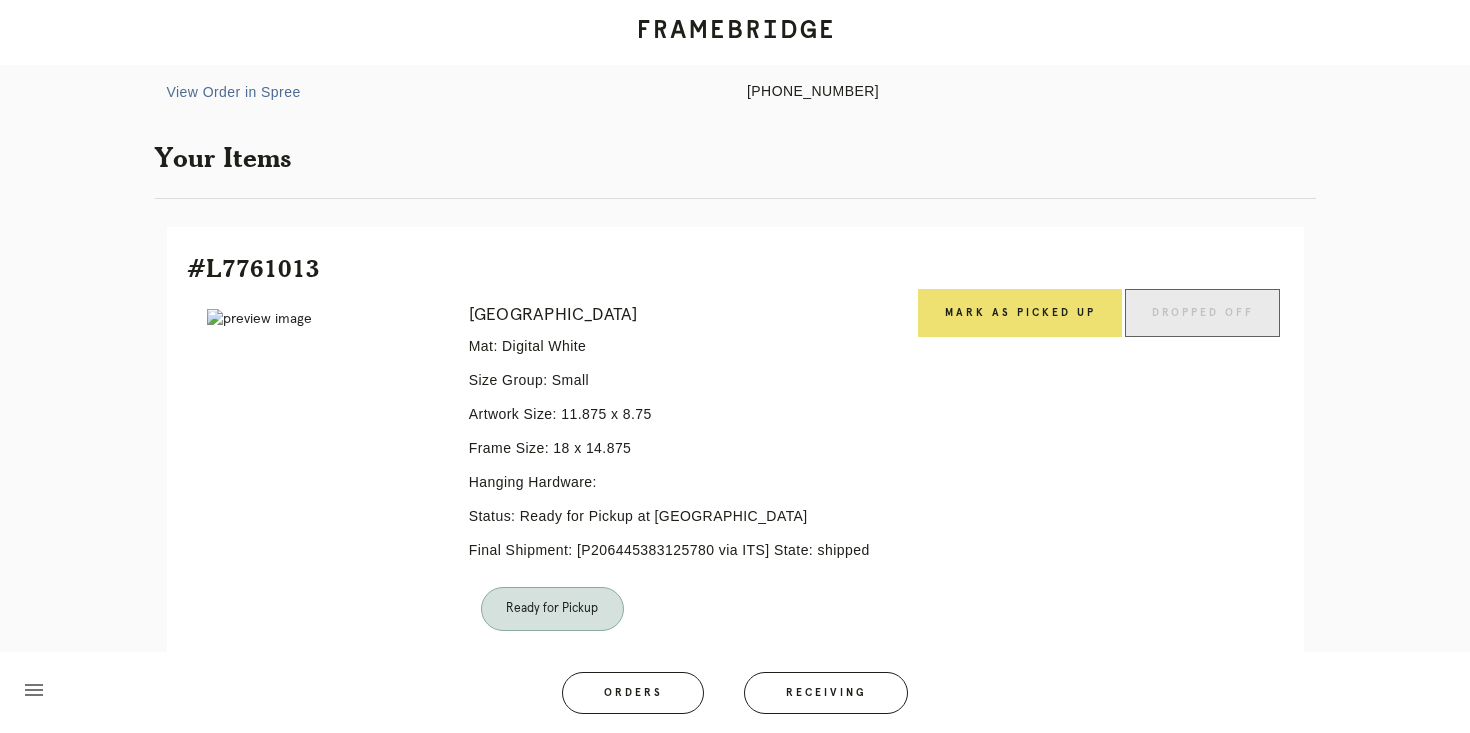 scroll, scrollTop: 305, scrollLeft: 0, axis: vertical 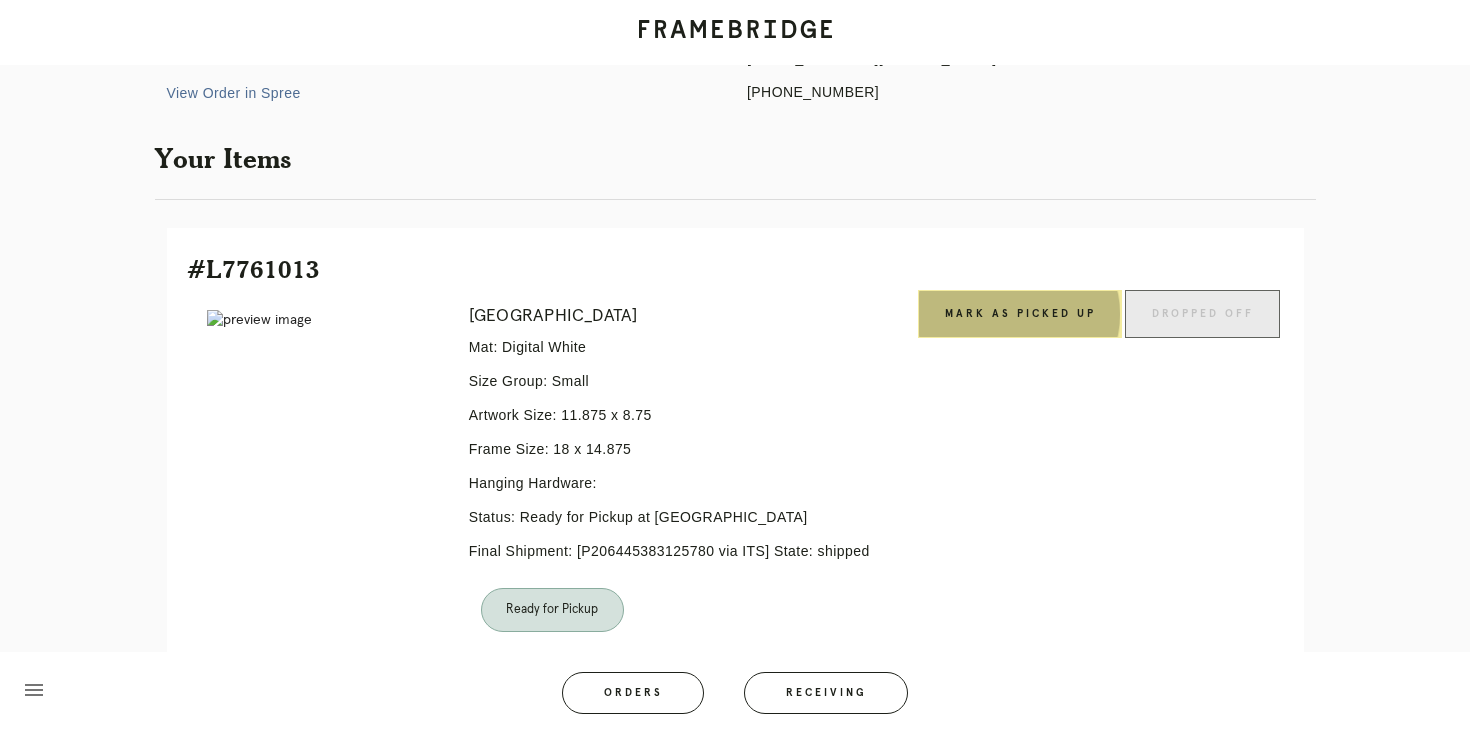 click on "Mark as Picked Up" at bounding box center [1020, 314] 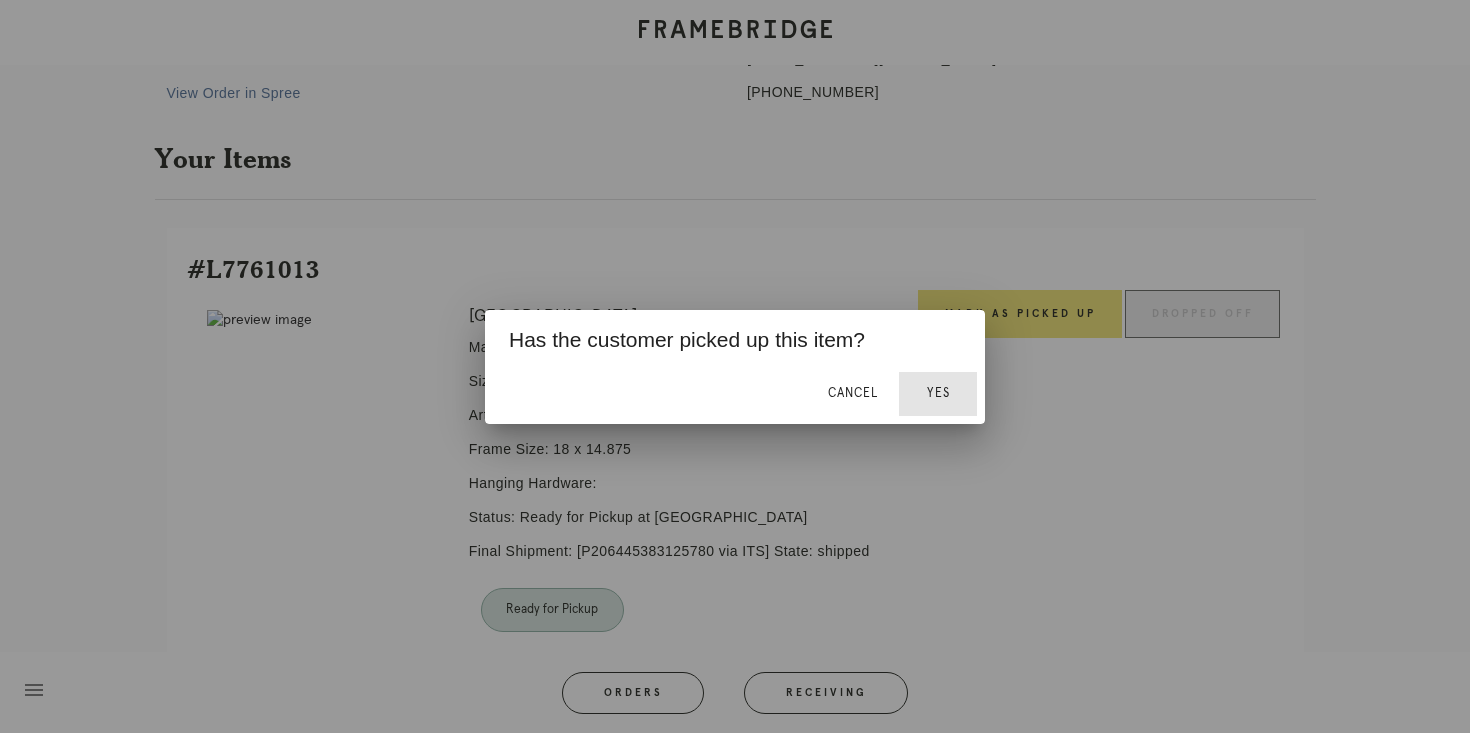 click on "Yes" at bounding box center [938, 393] 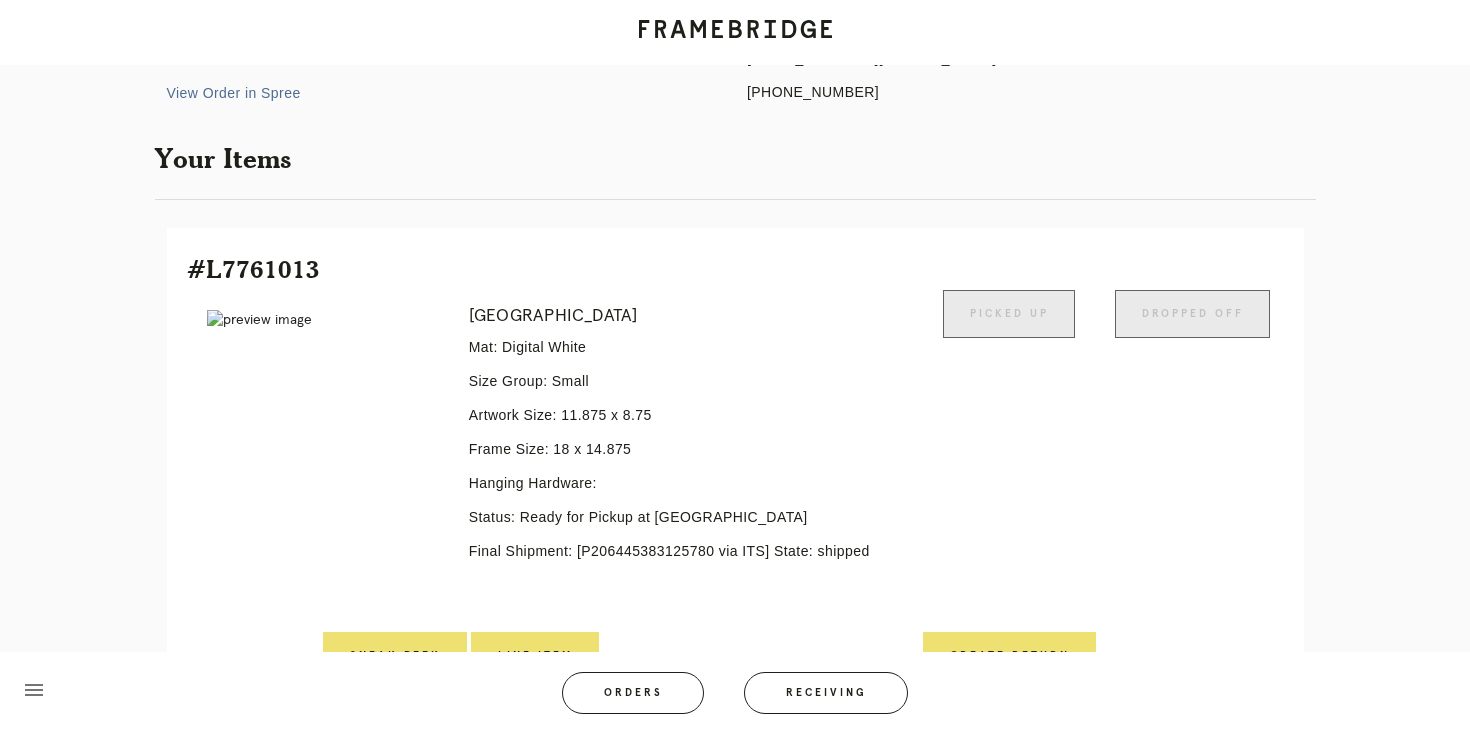 scroll, scrollTop: 396, scrollLeft: 0, axis: vertical 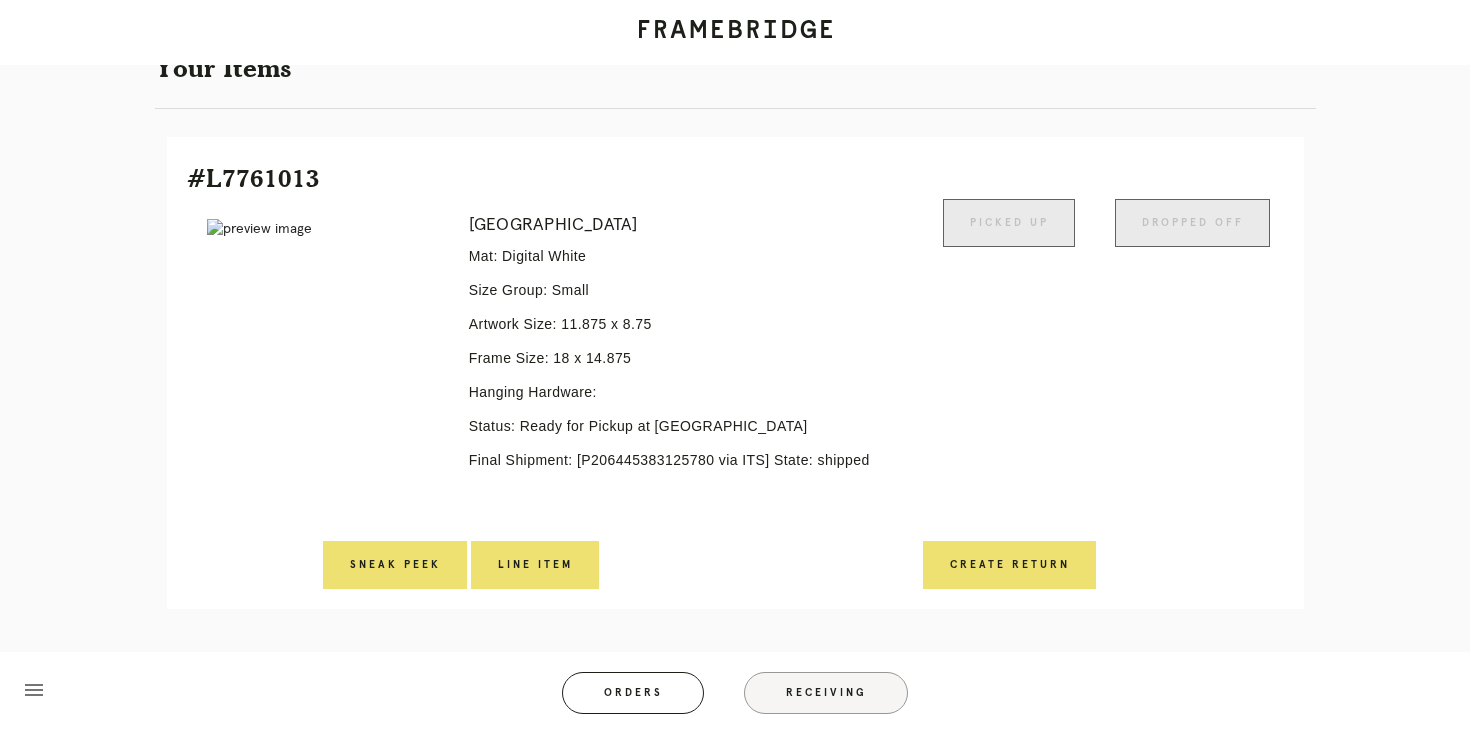 click on "Receiving" at bounding box center (826, 693) 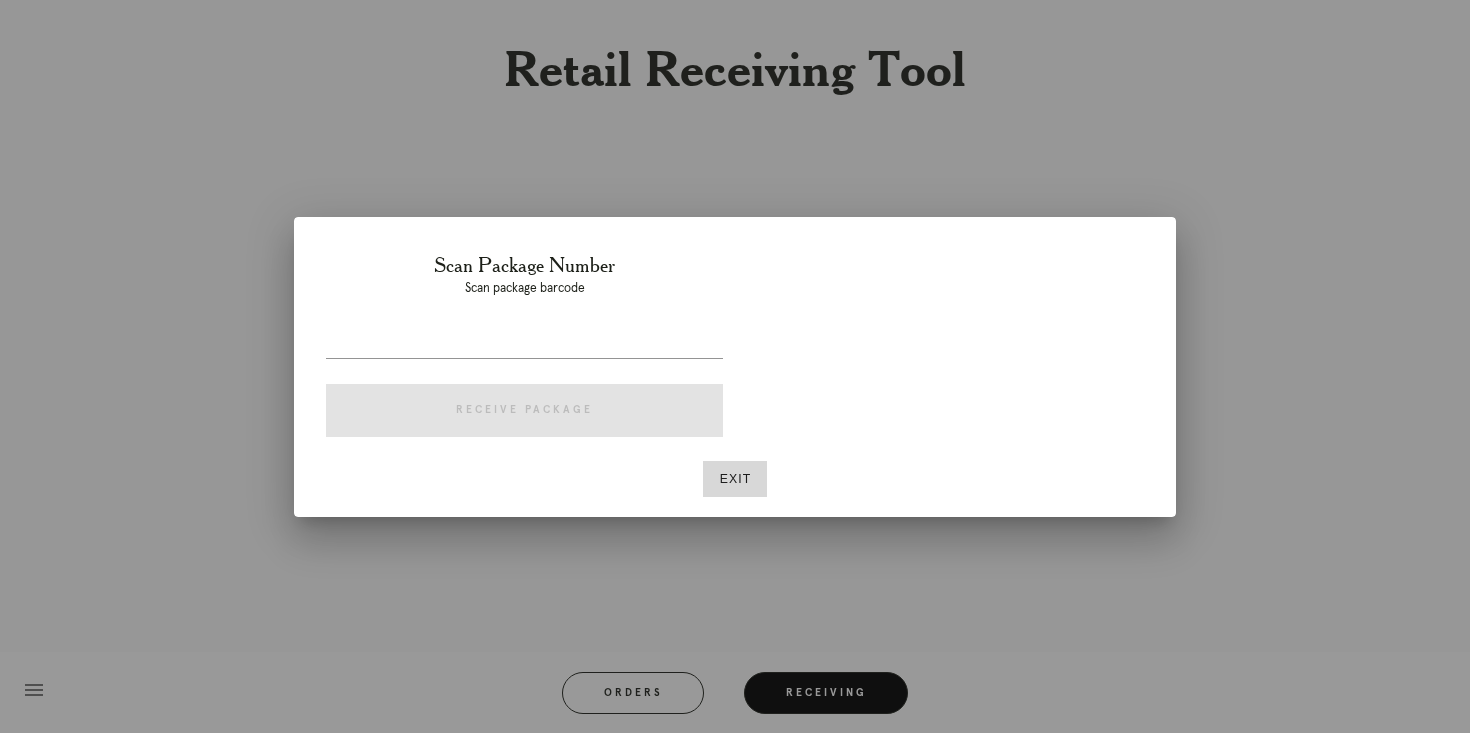 scroll, scrollTop: 0, scrollLeft: 0, axis: both 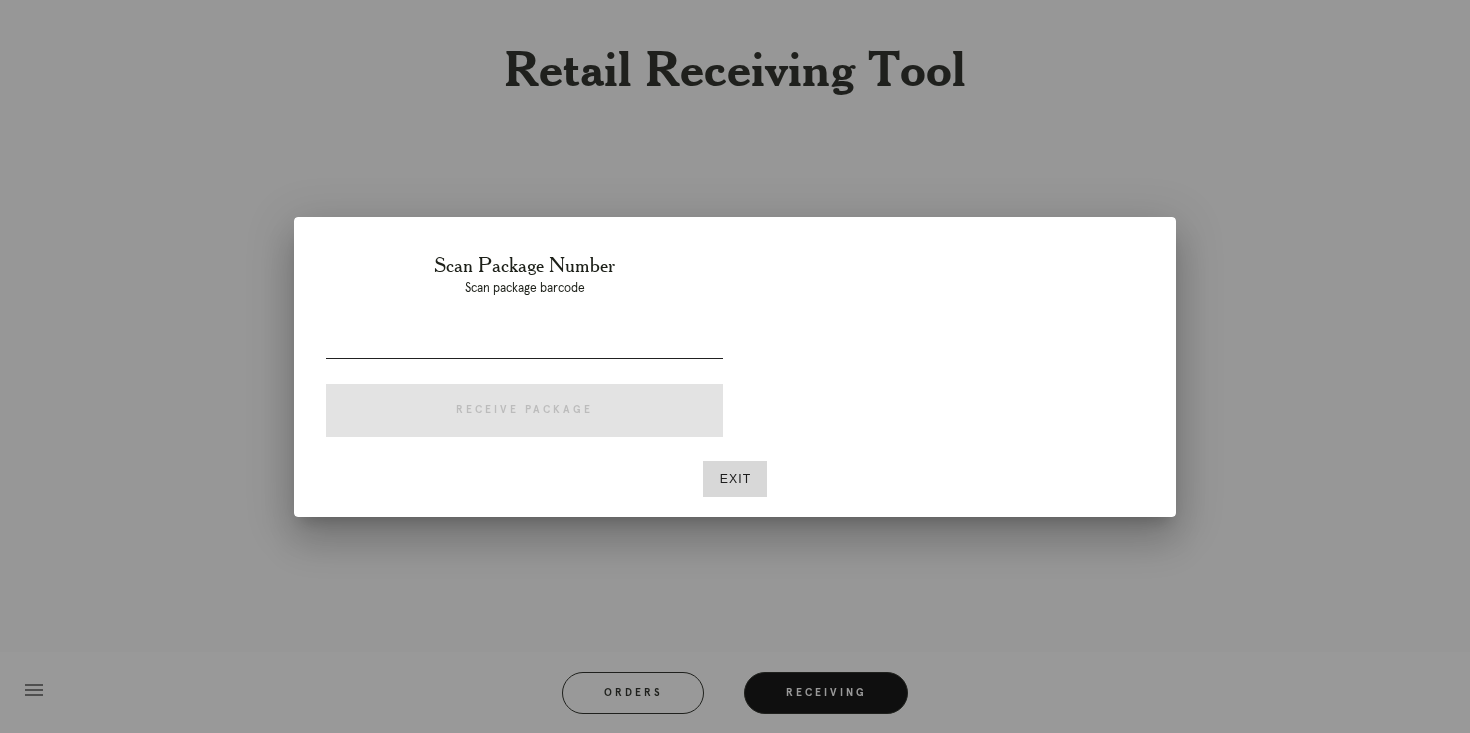 click at bounding box center (524, 342) 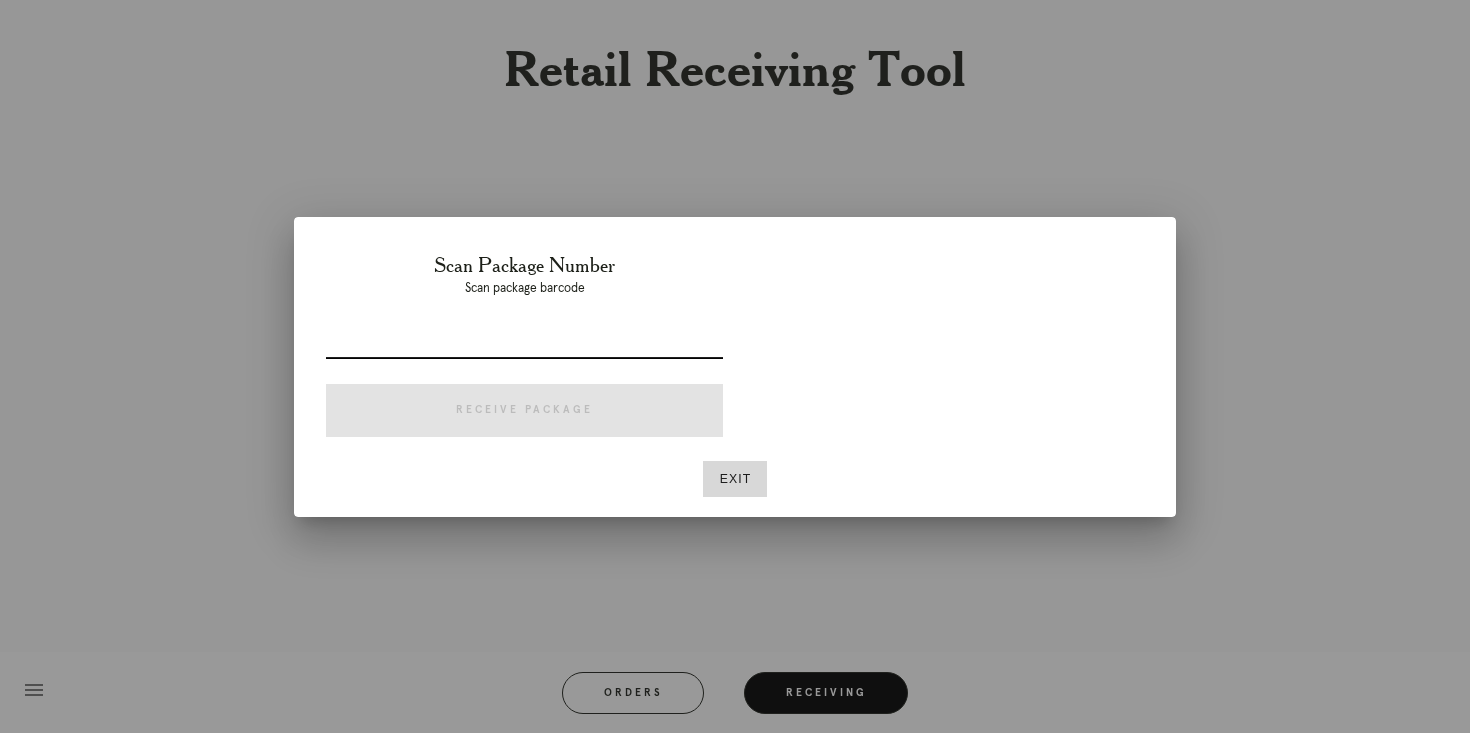 paste on "P567672802835827" 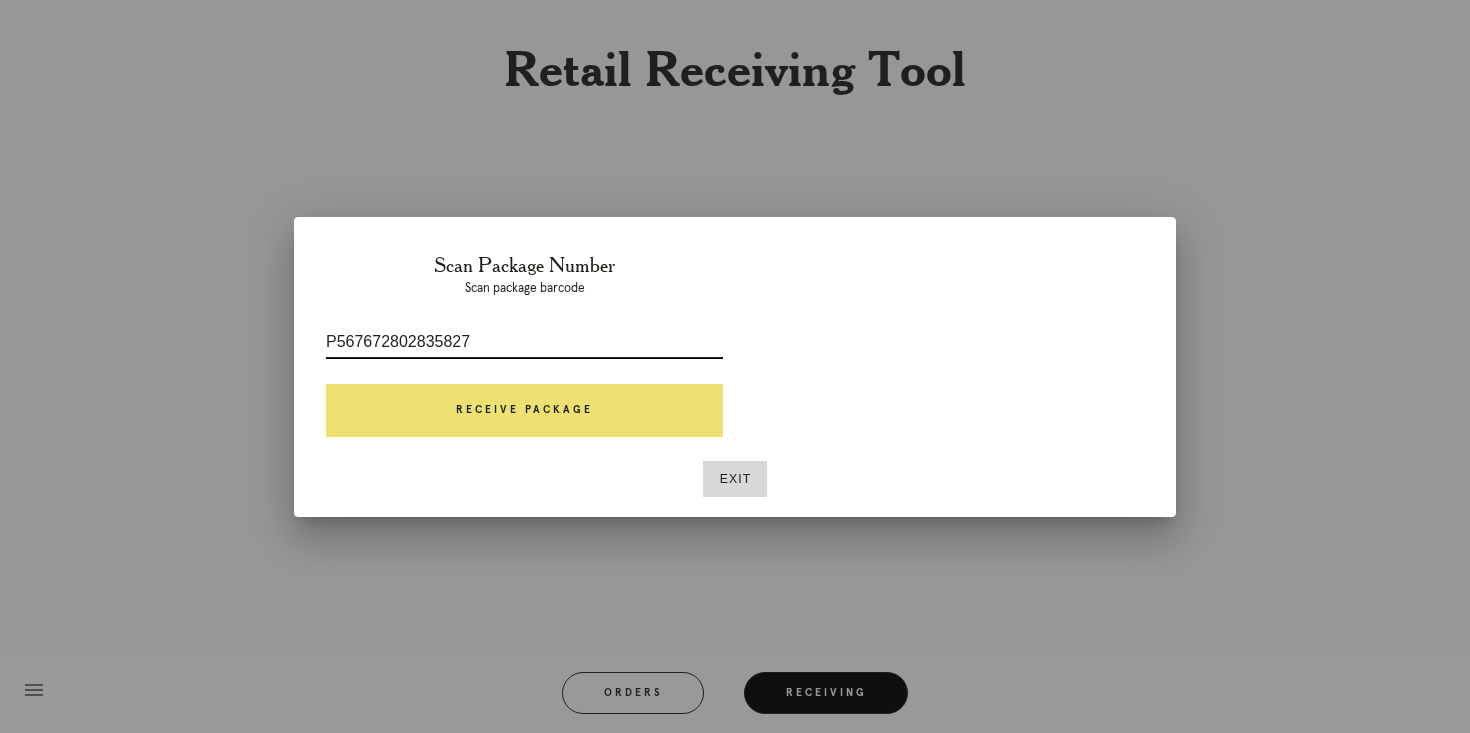 type on "P567672802835827" 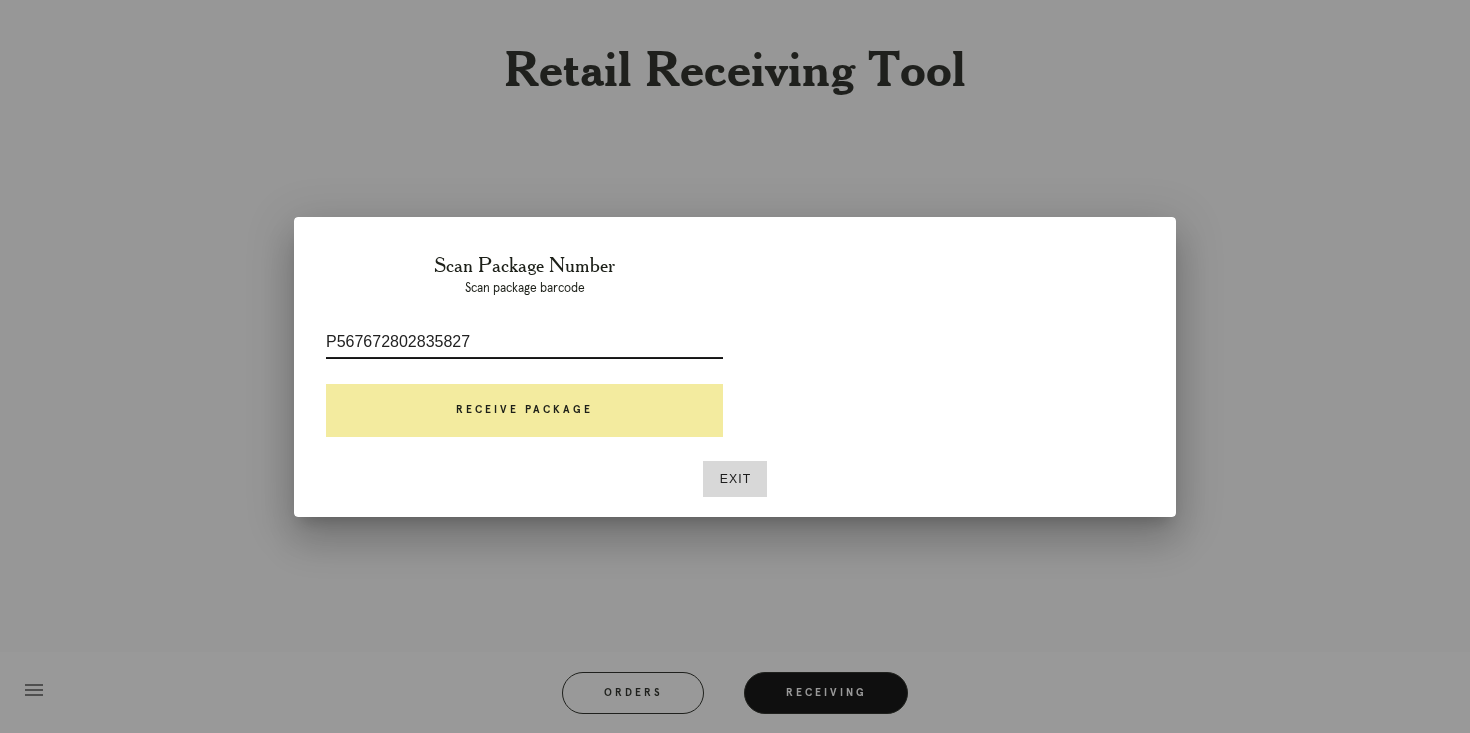 click on "Receive Package" at bounding box center [524, 411] 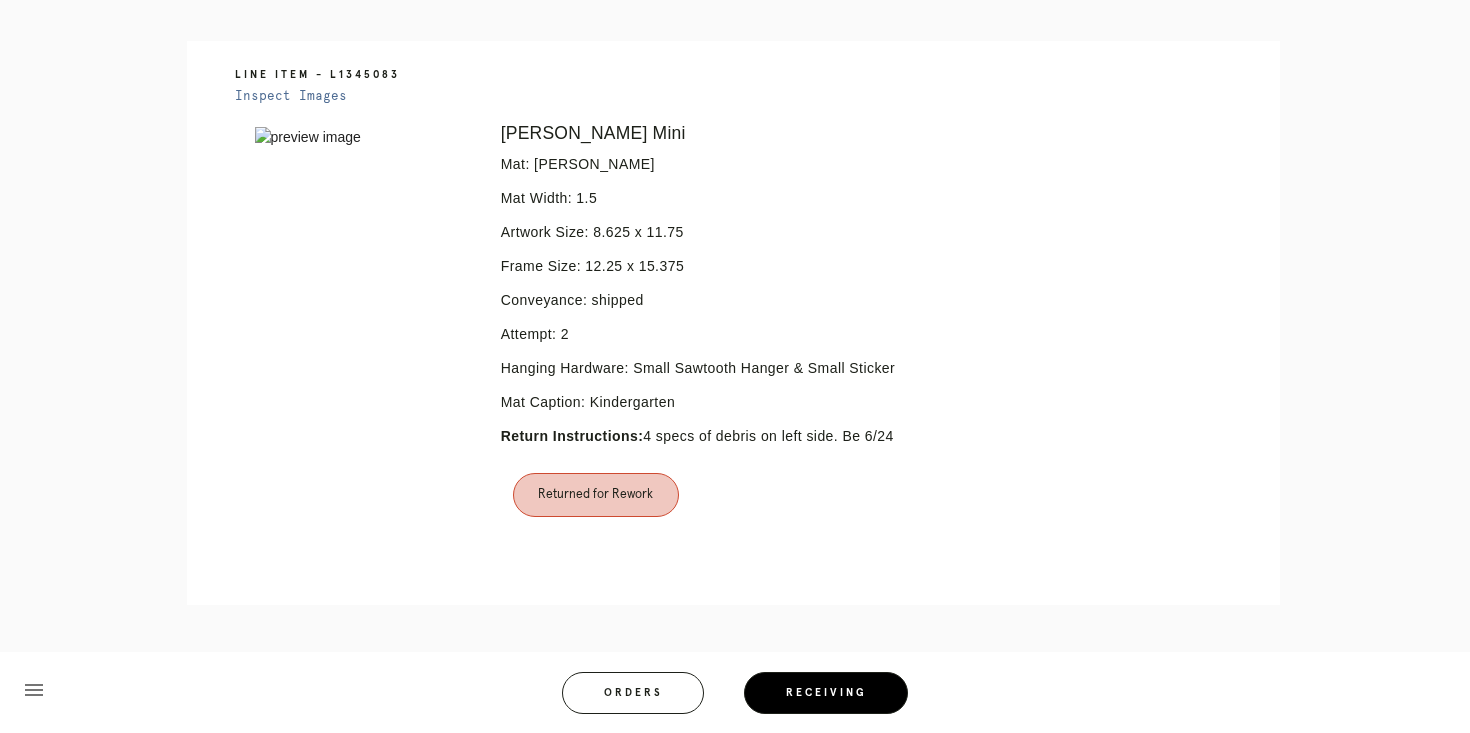 scroll, scrollTop: 378, scrollLeft: 0, axis: vertical 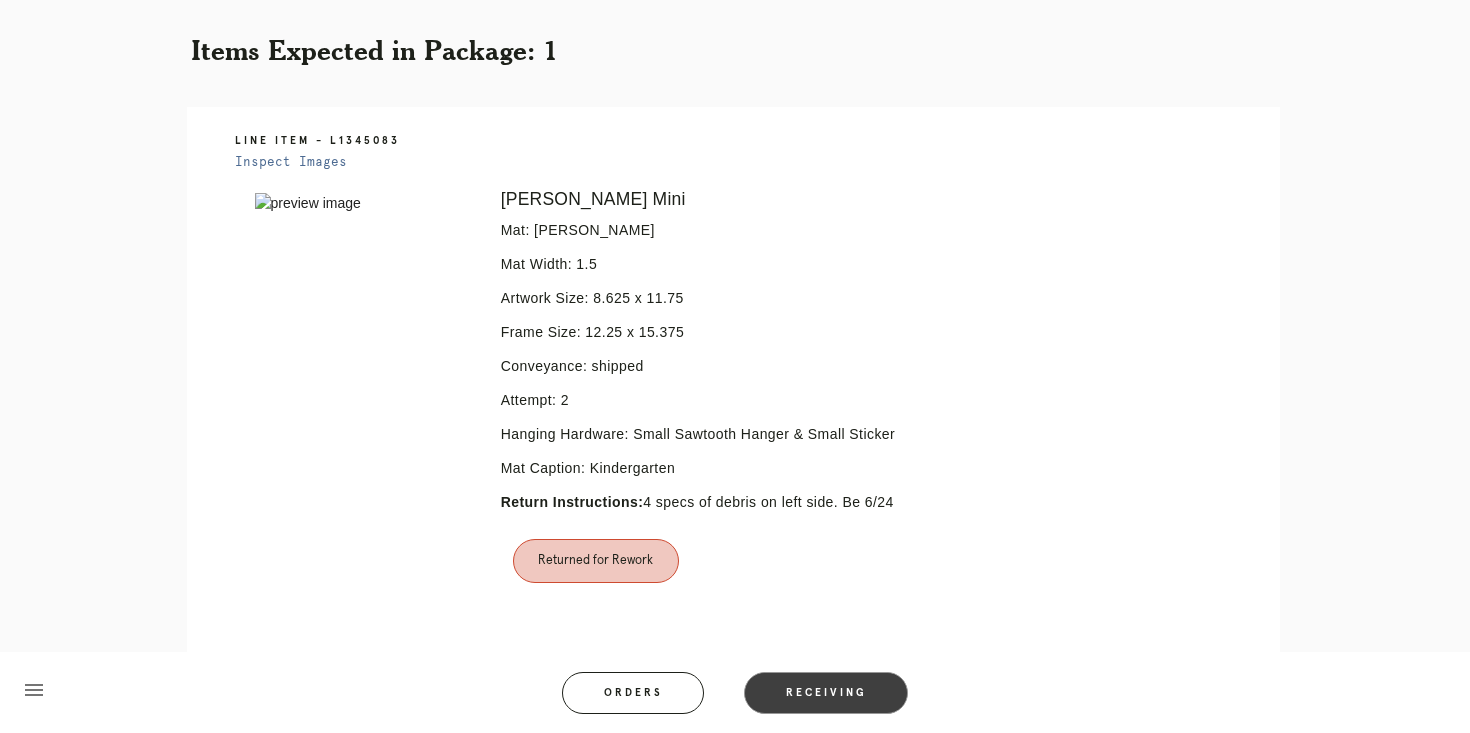 click on "Receiving" at bounding box center (826, 693) 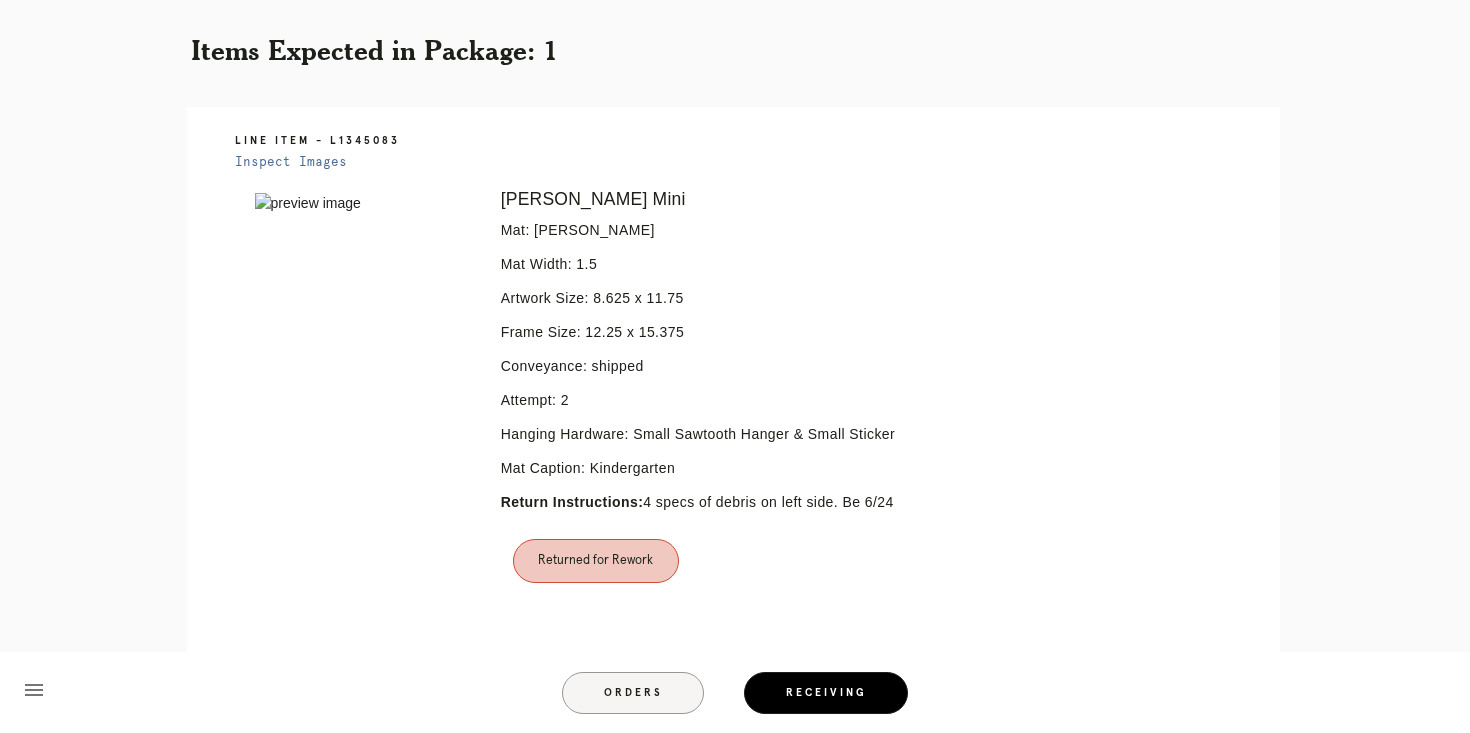click on "Orders" at bounding box center [633, 693] 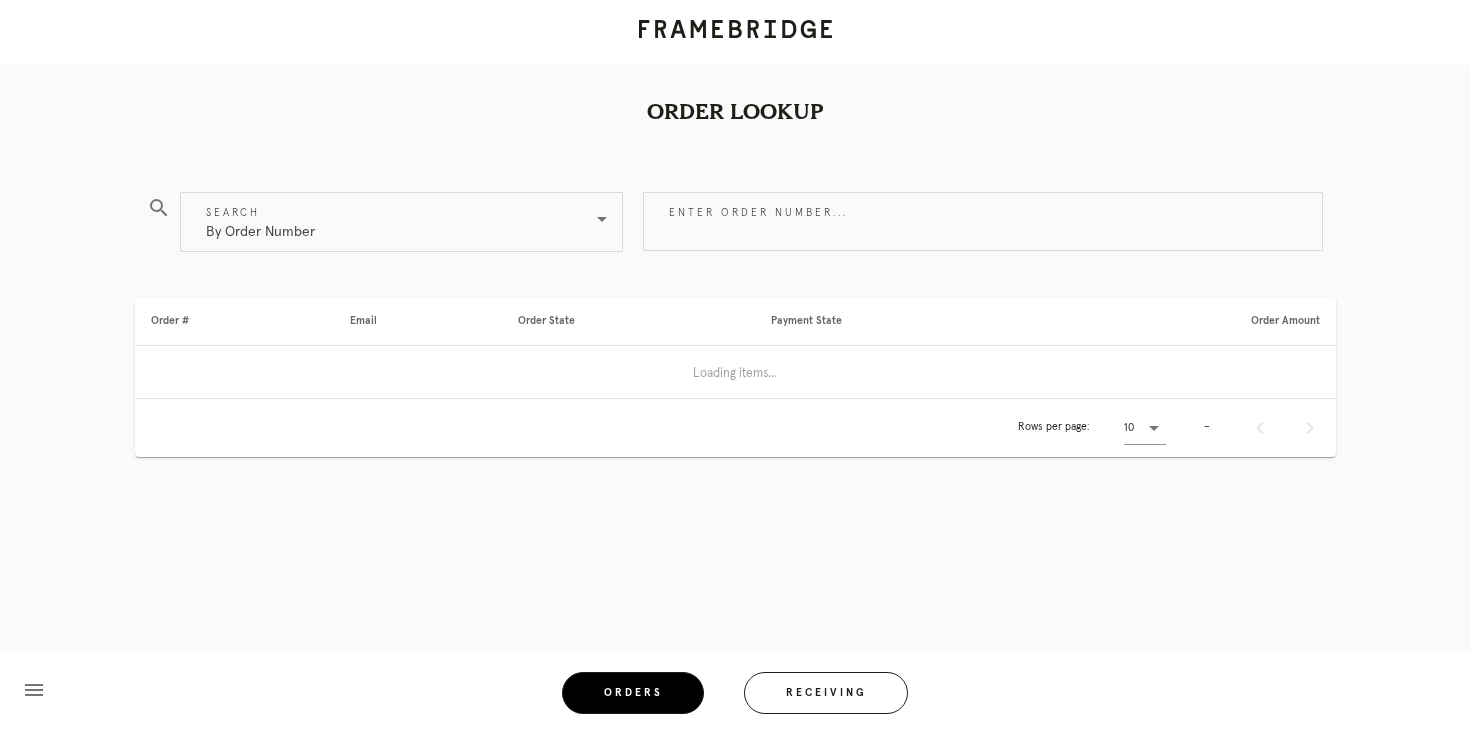scroll, scrollTop: 0, scrollLeft: 0, axis: both 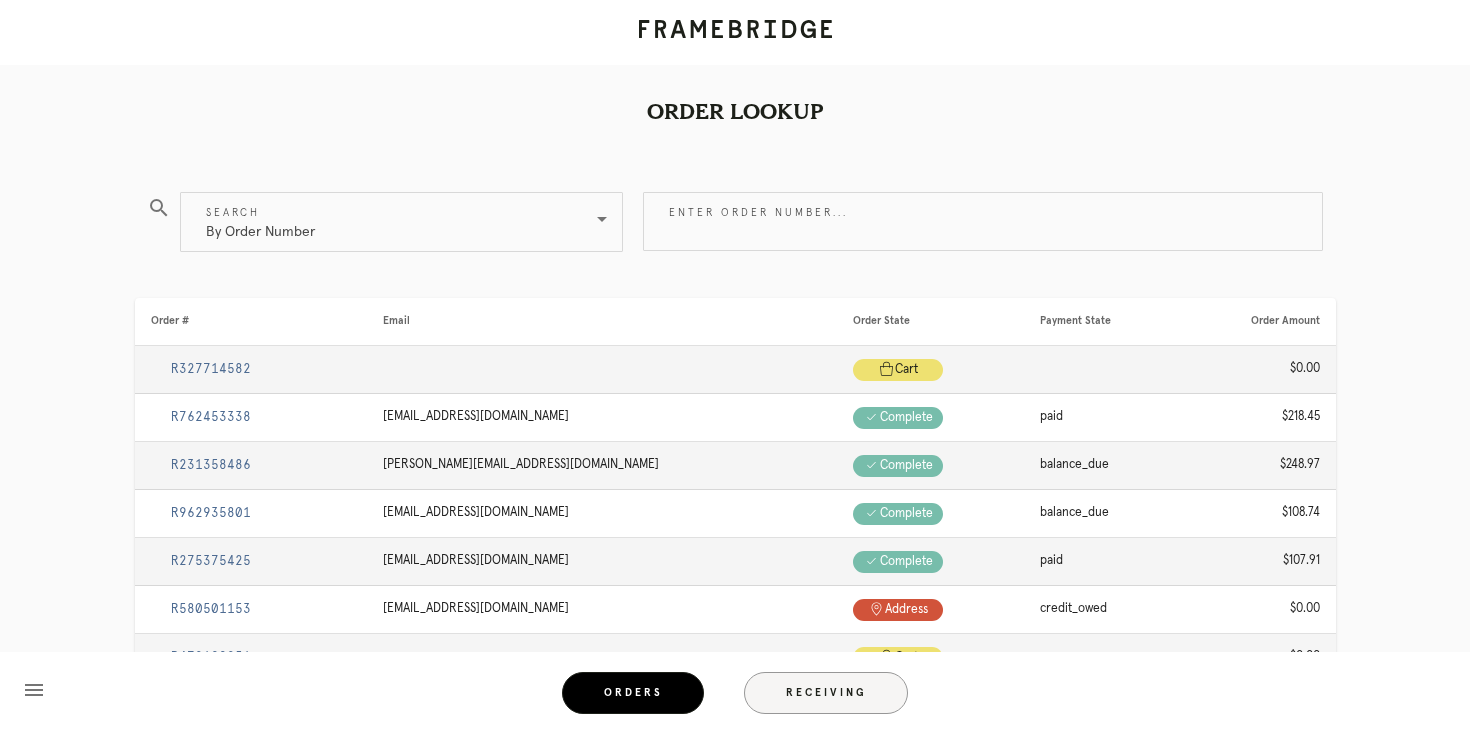 click on "Receiving" at bounding box center [826, 693] 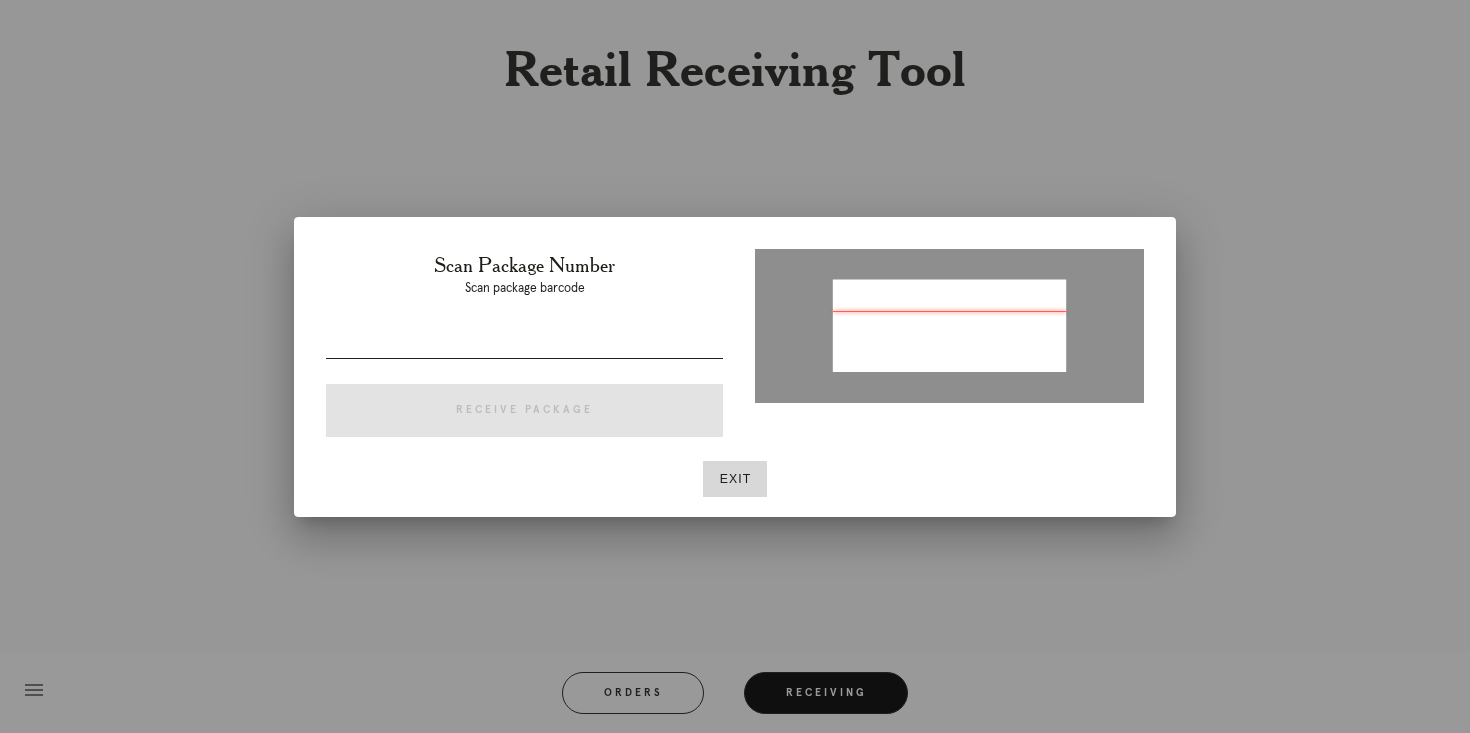 click at bounding box center [524, 342] 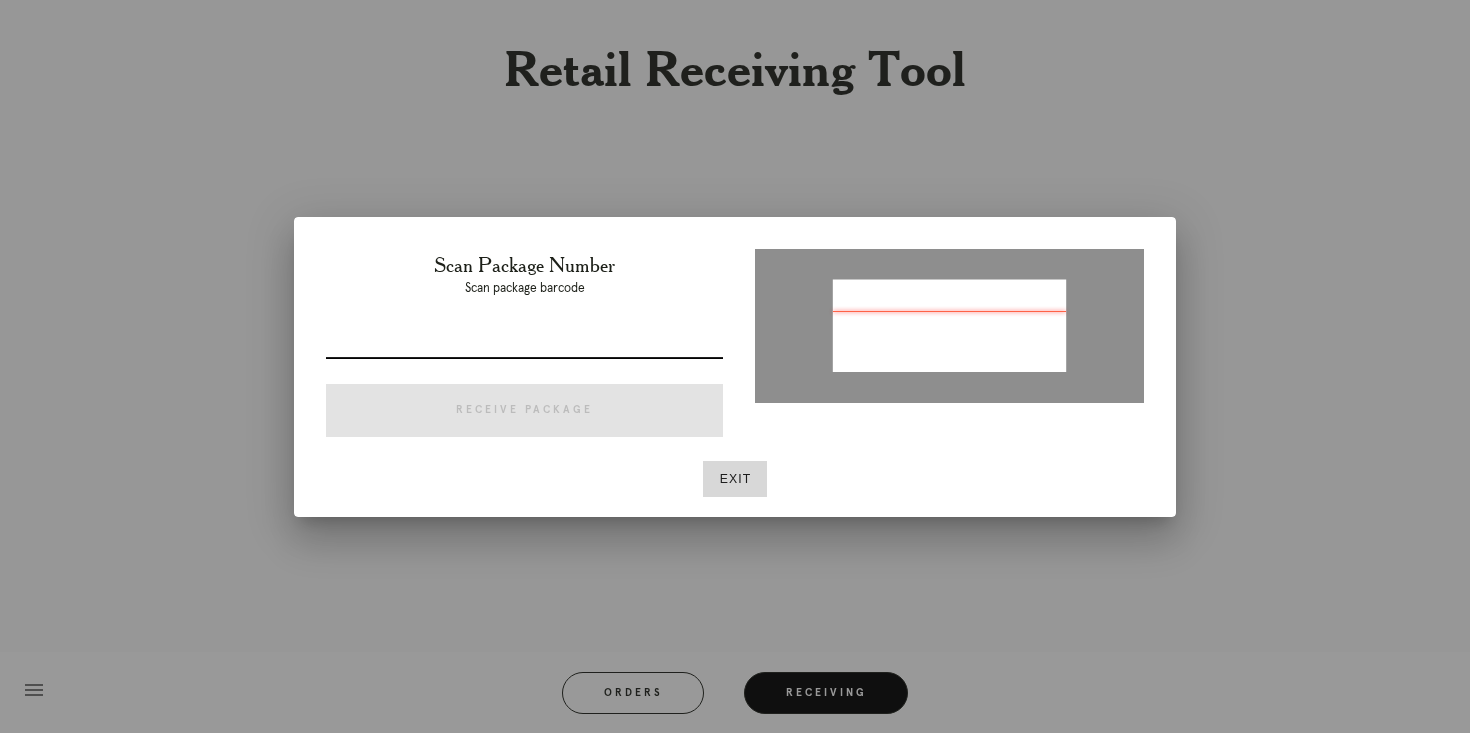 paste on "P567672802835827" 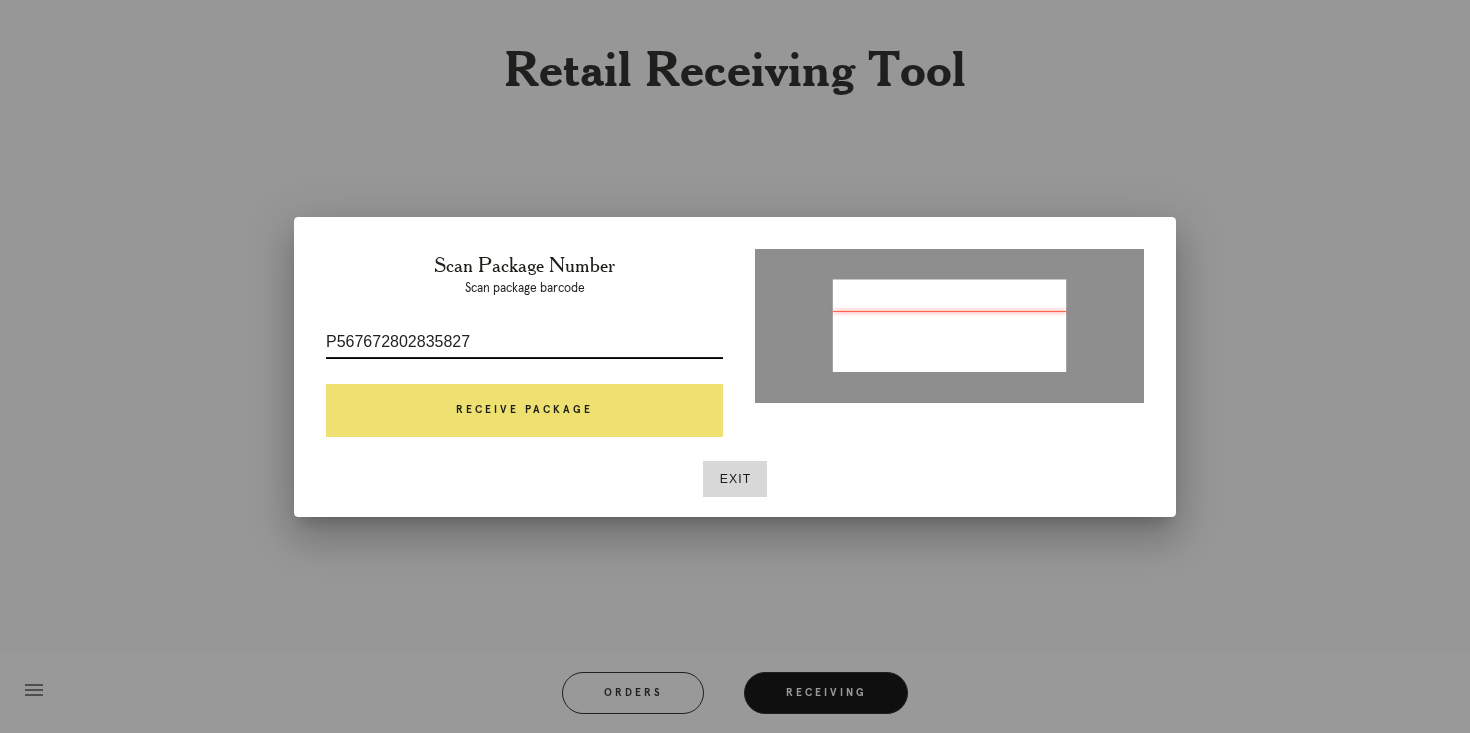 type on "P567672802835827" 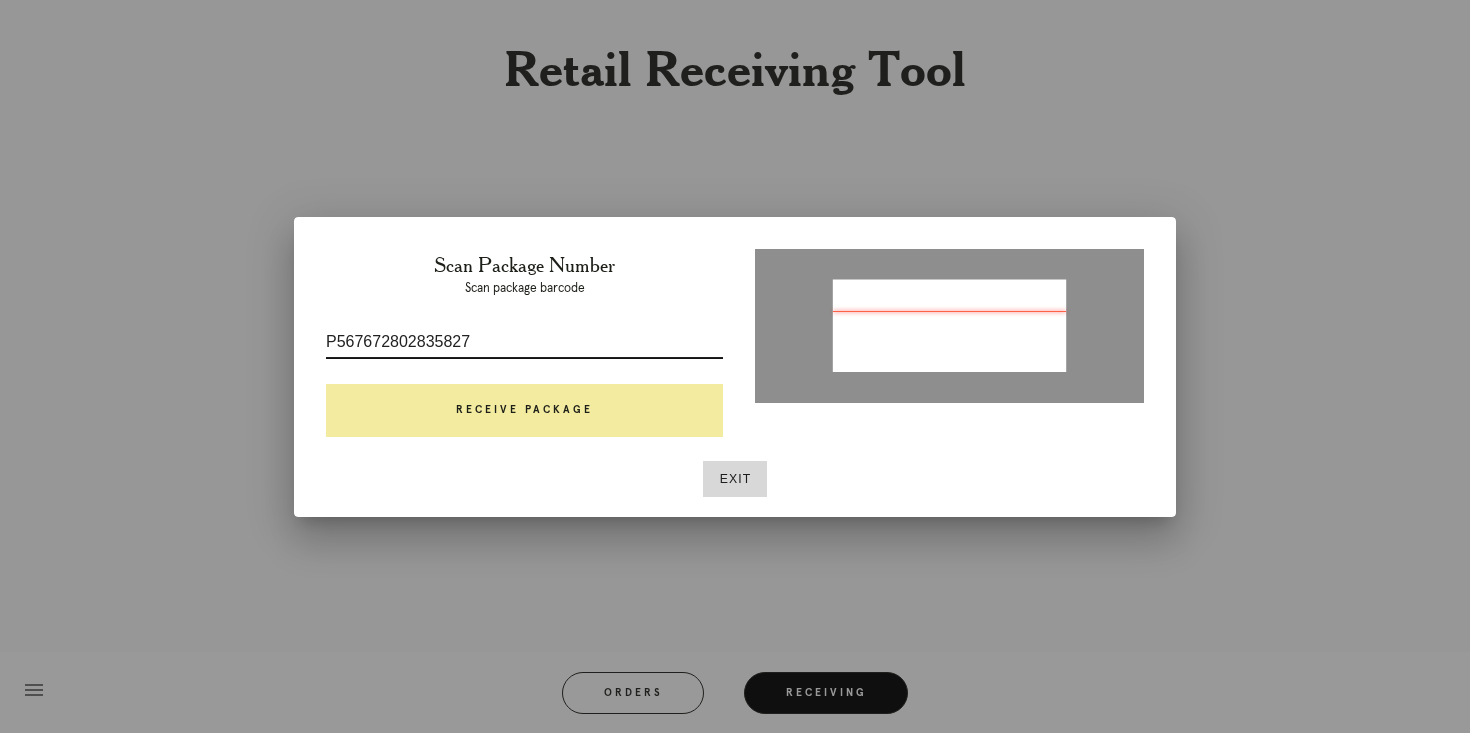 click on "Receive Package" at bounding box center [524, 411] 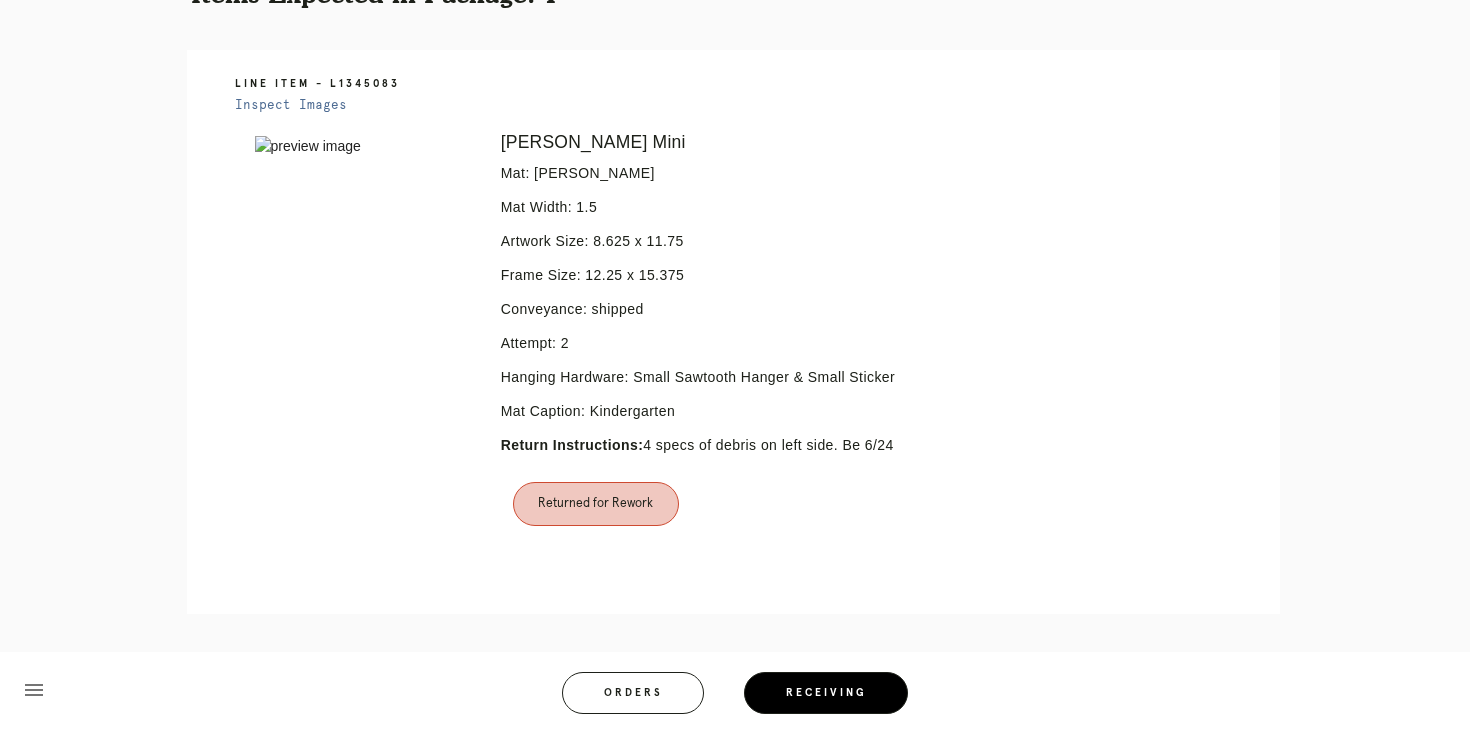 scroll, scrollTop: 444, scrollLeft: 0, axis: vertical 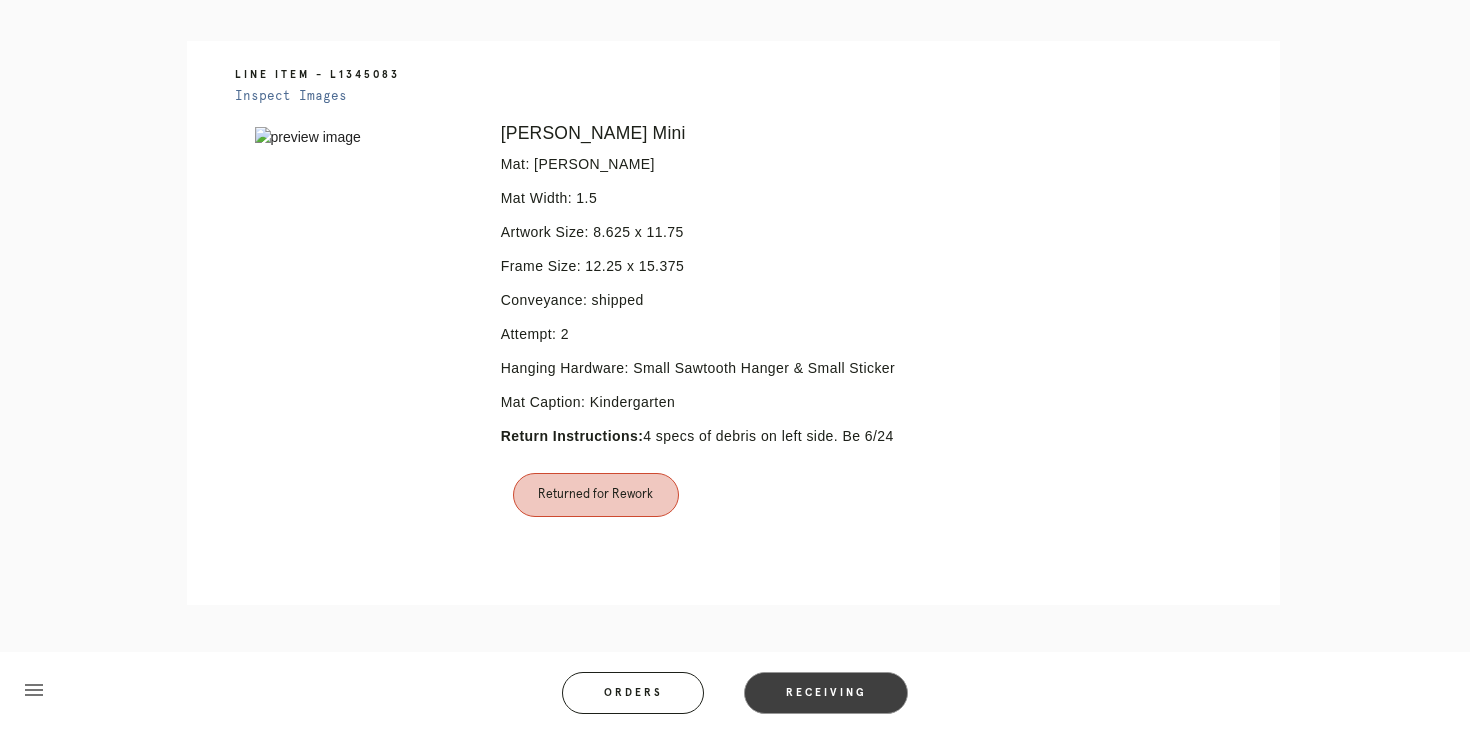 click on "Receiving" at bounding box center [826, 693] 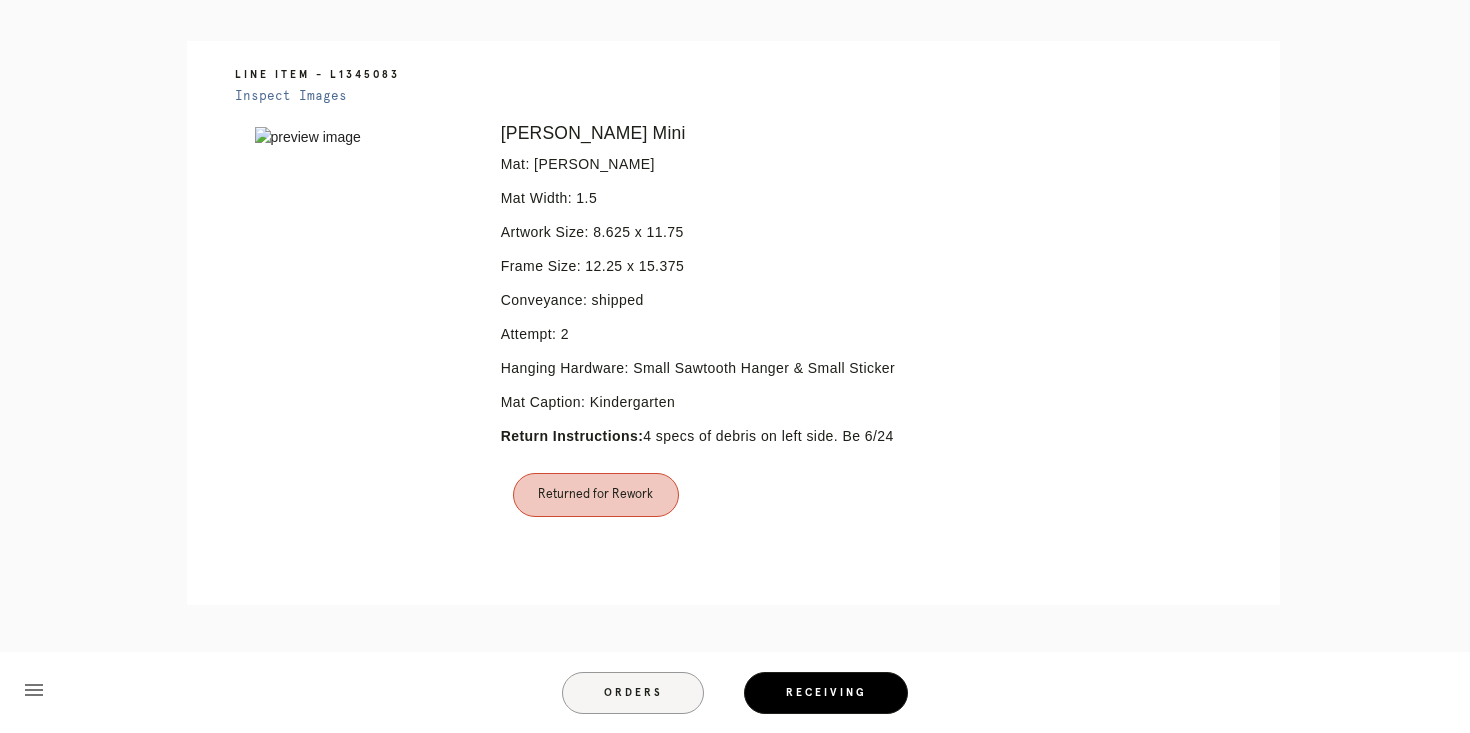 click on "Orders" at bounding box center [633, 693] 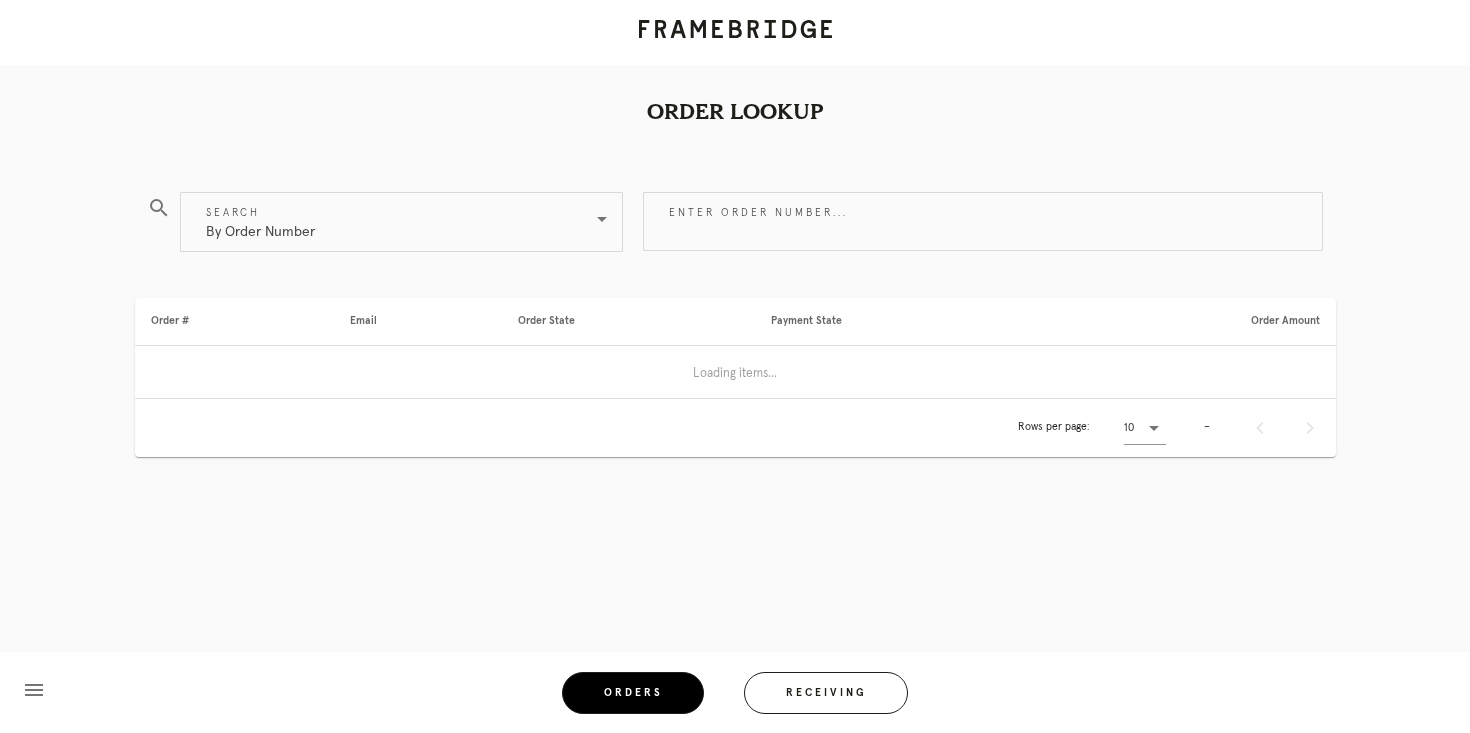 scroll, scrollTop: 0, scrollLeft: 0, axis: both 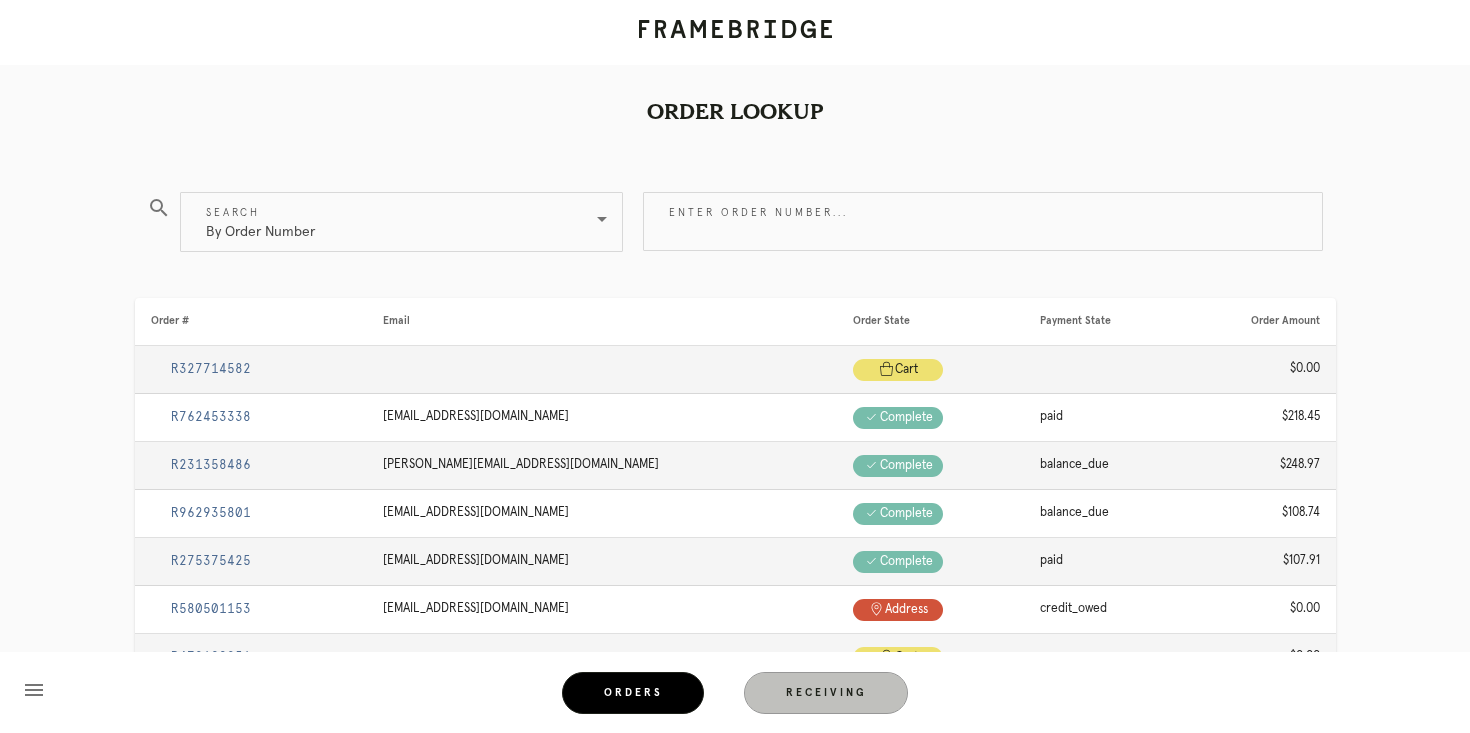 click on "Receiving" at bounding box center (826, 693) 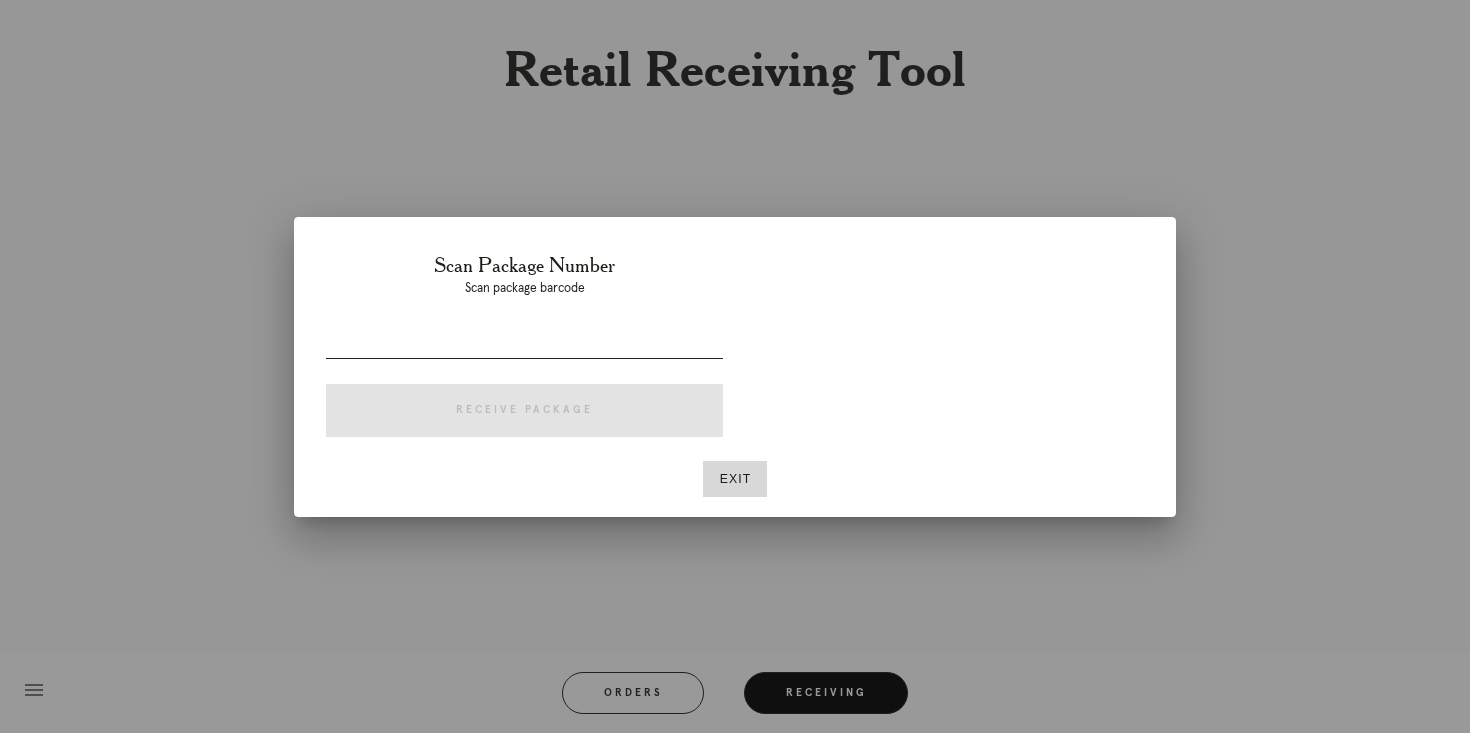 click at bounding box center (524, 353) 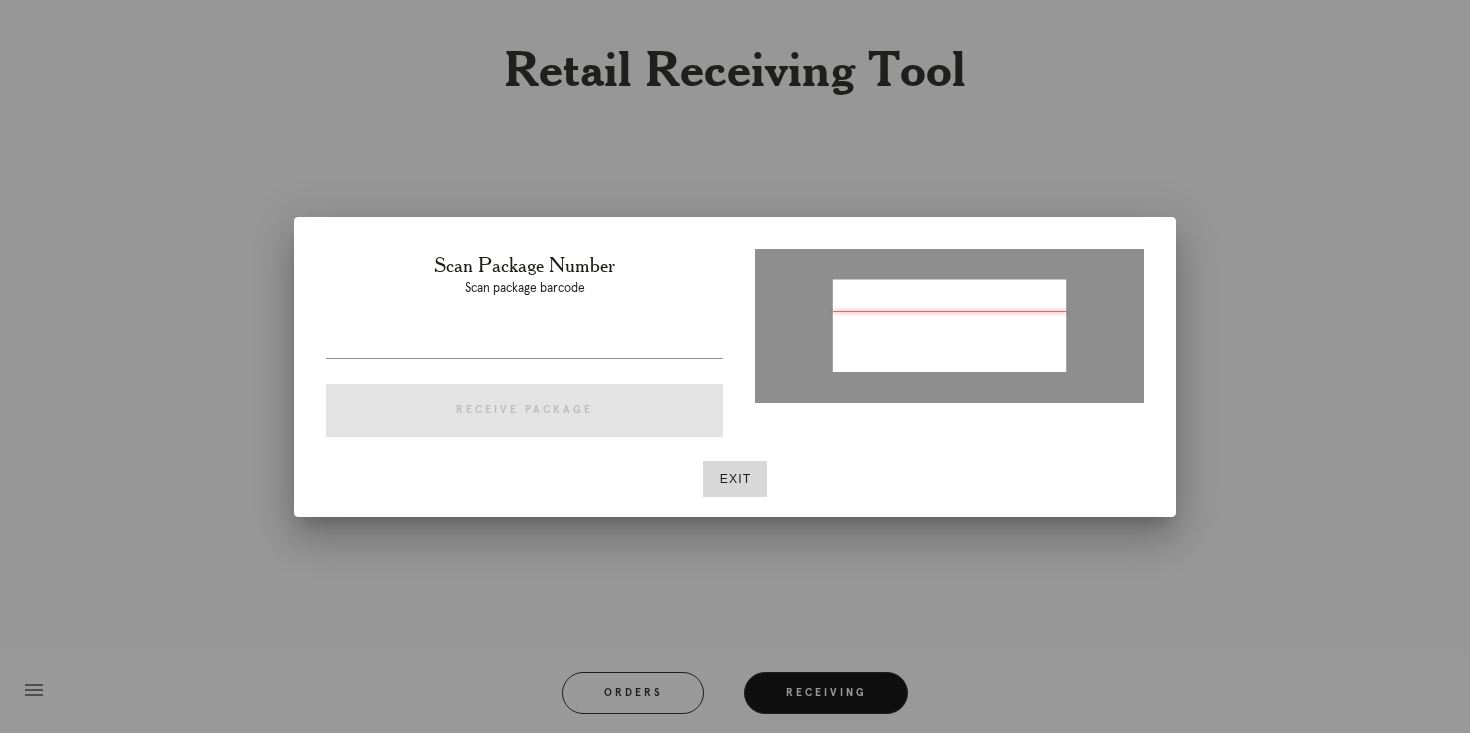 click on "Scan Package Number   Scan package barcode     Receive Package" at bounding box center [524, 349] 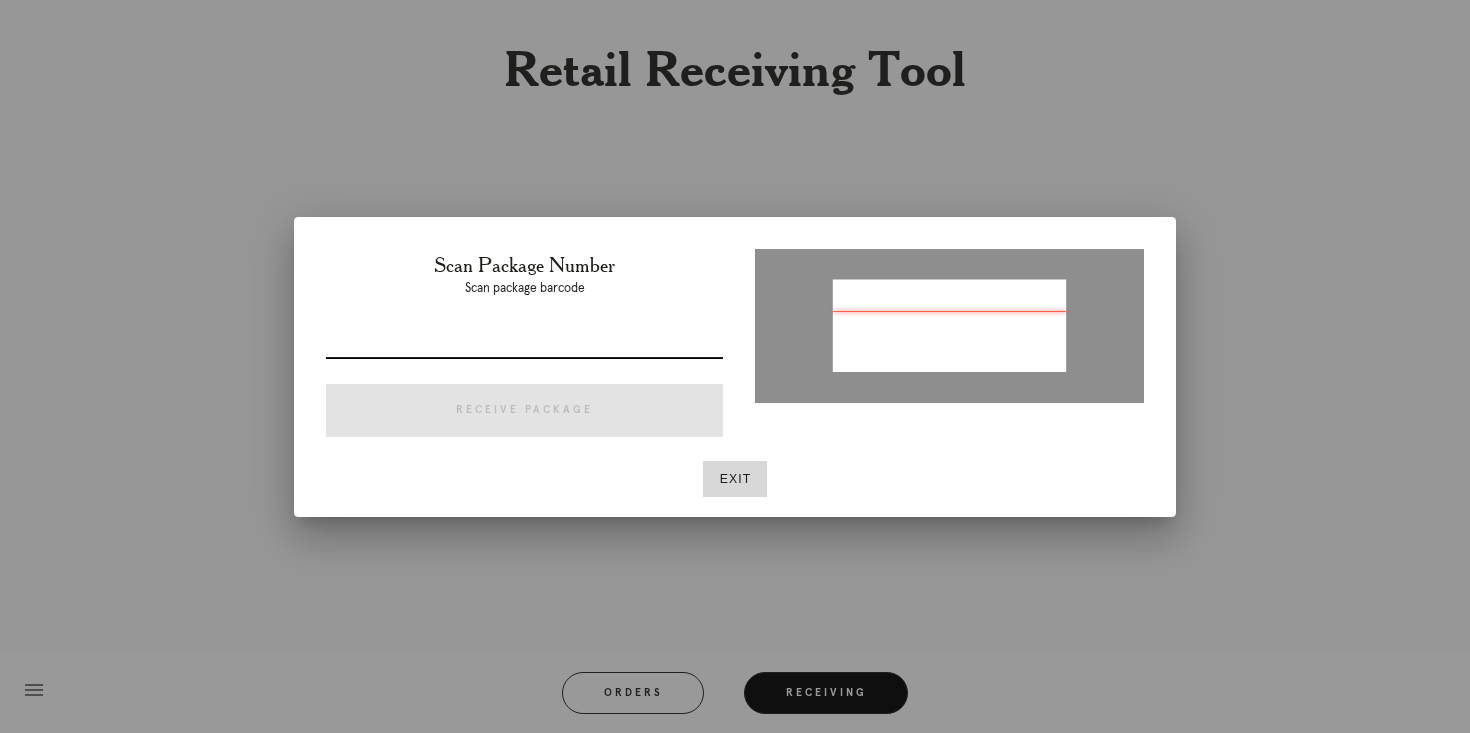 click at bounding box center [524, 342] 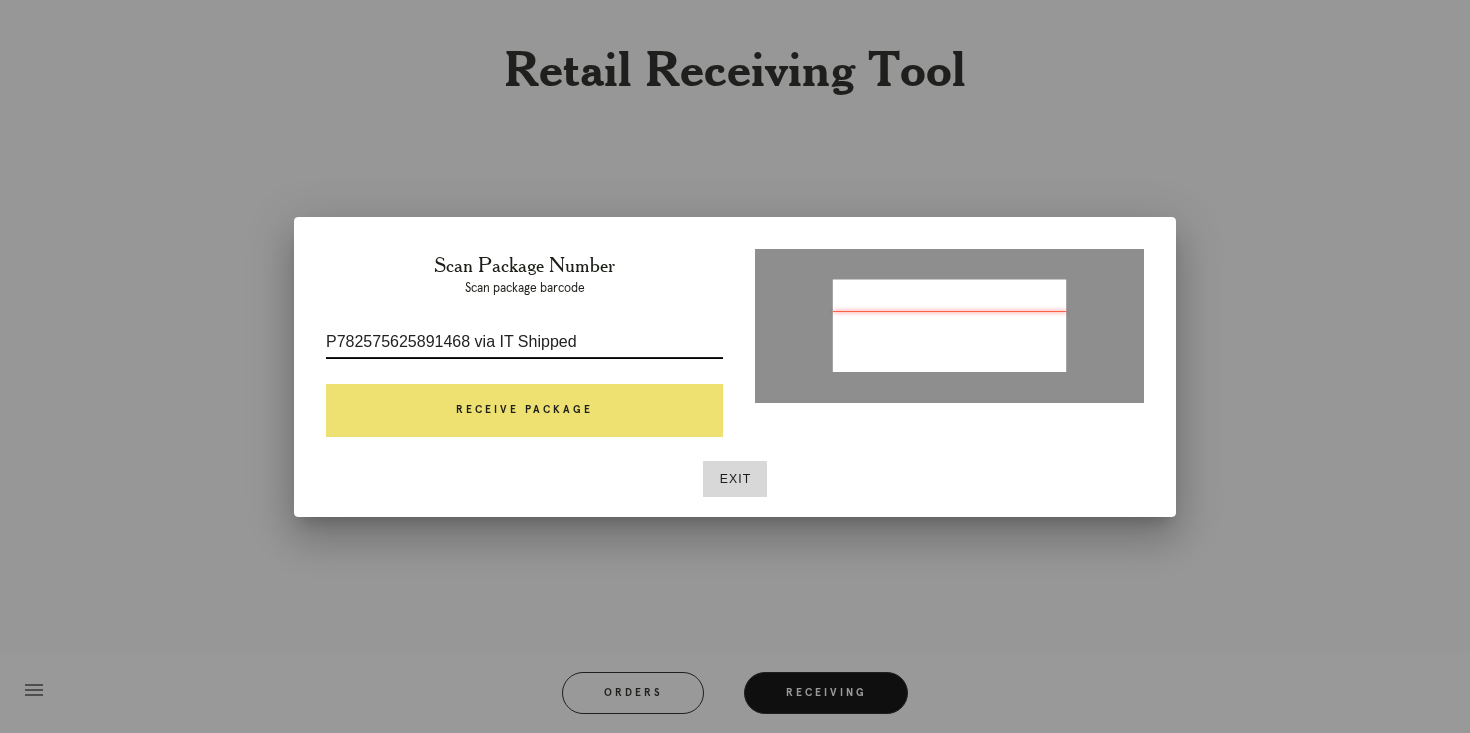 drag, startPoint x: 480, startPoint y: 290, endPoint x: 640, endPoint y: 296, distance: 160.11246 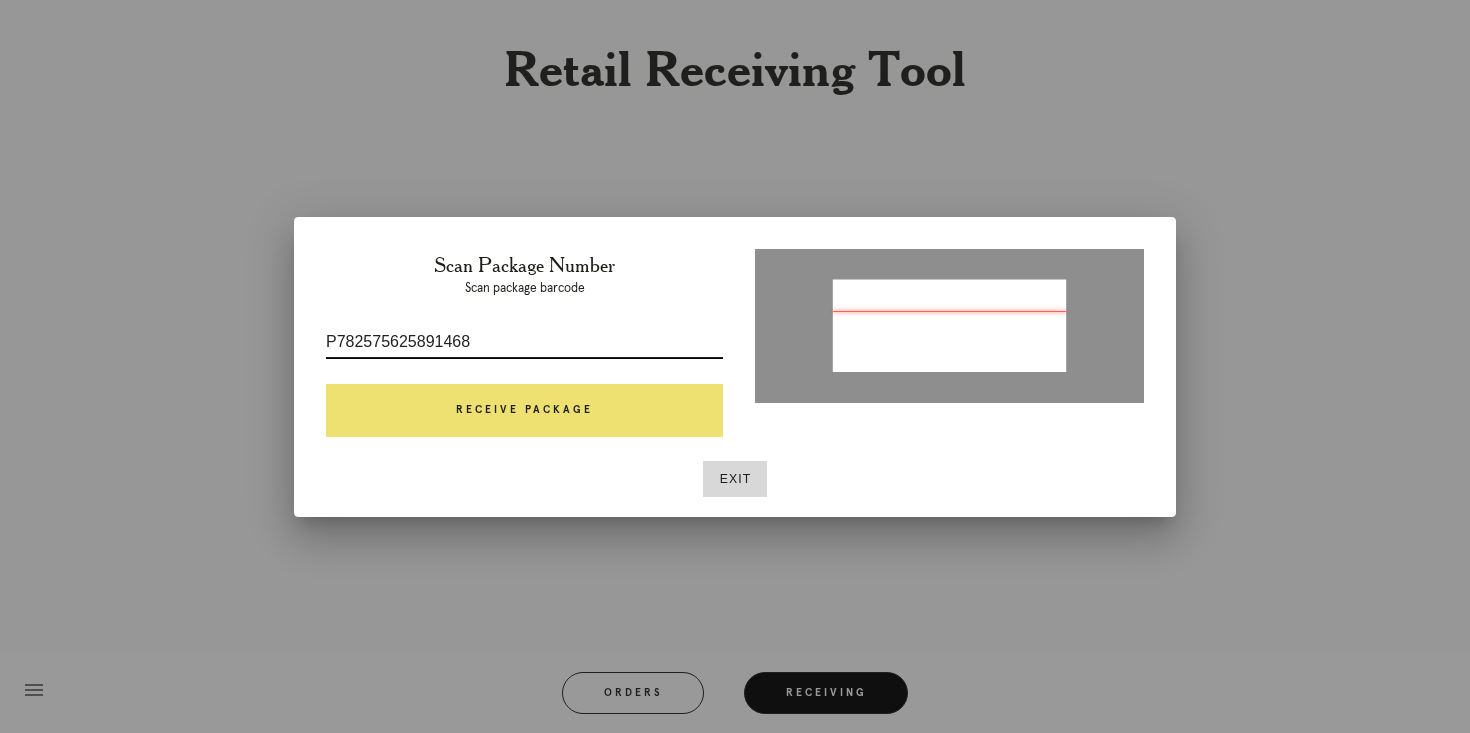 type on "P782575625891468" 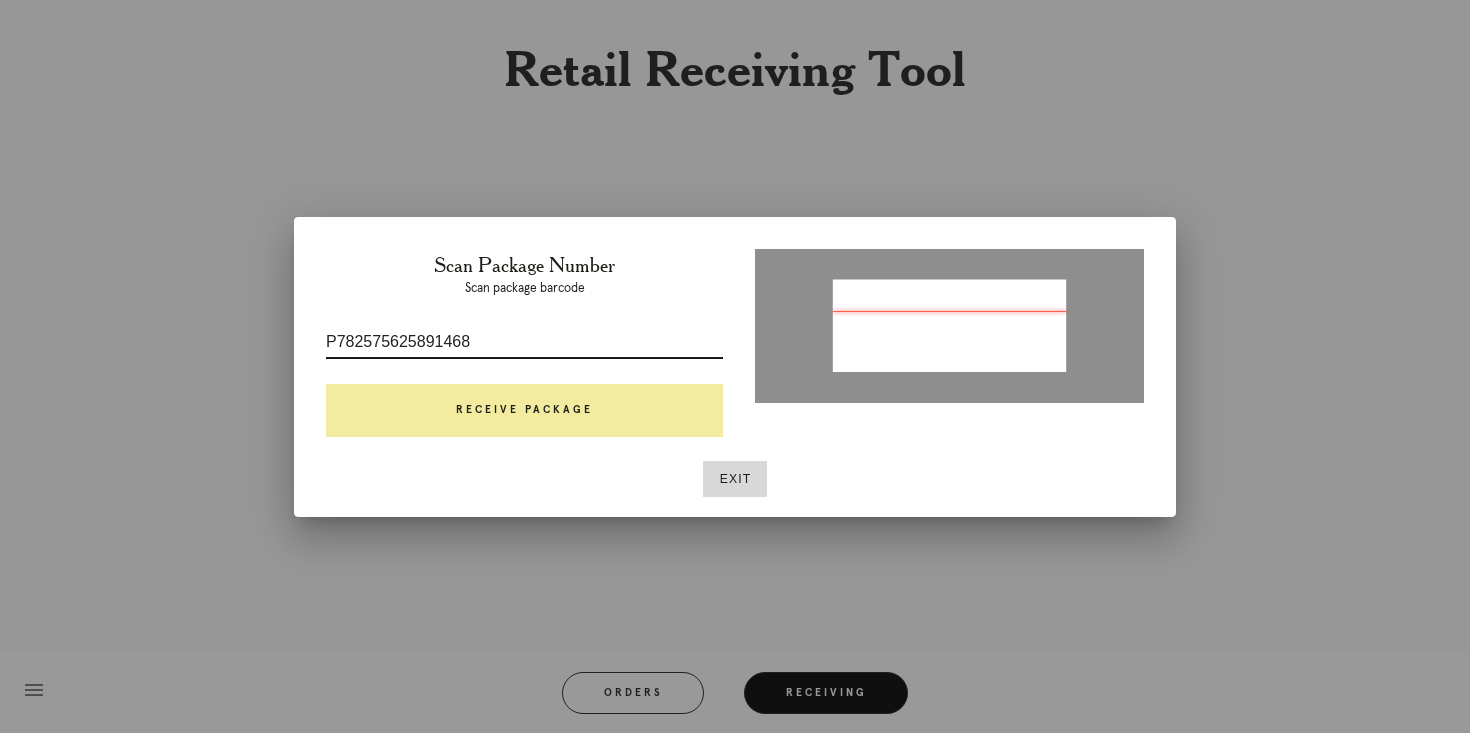 click on "Receive Package" at bounding box center [524, 411] 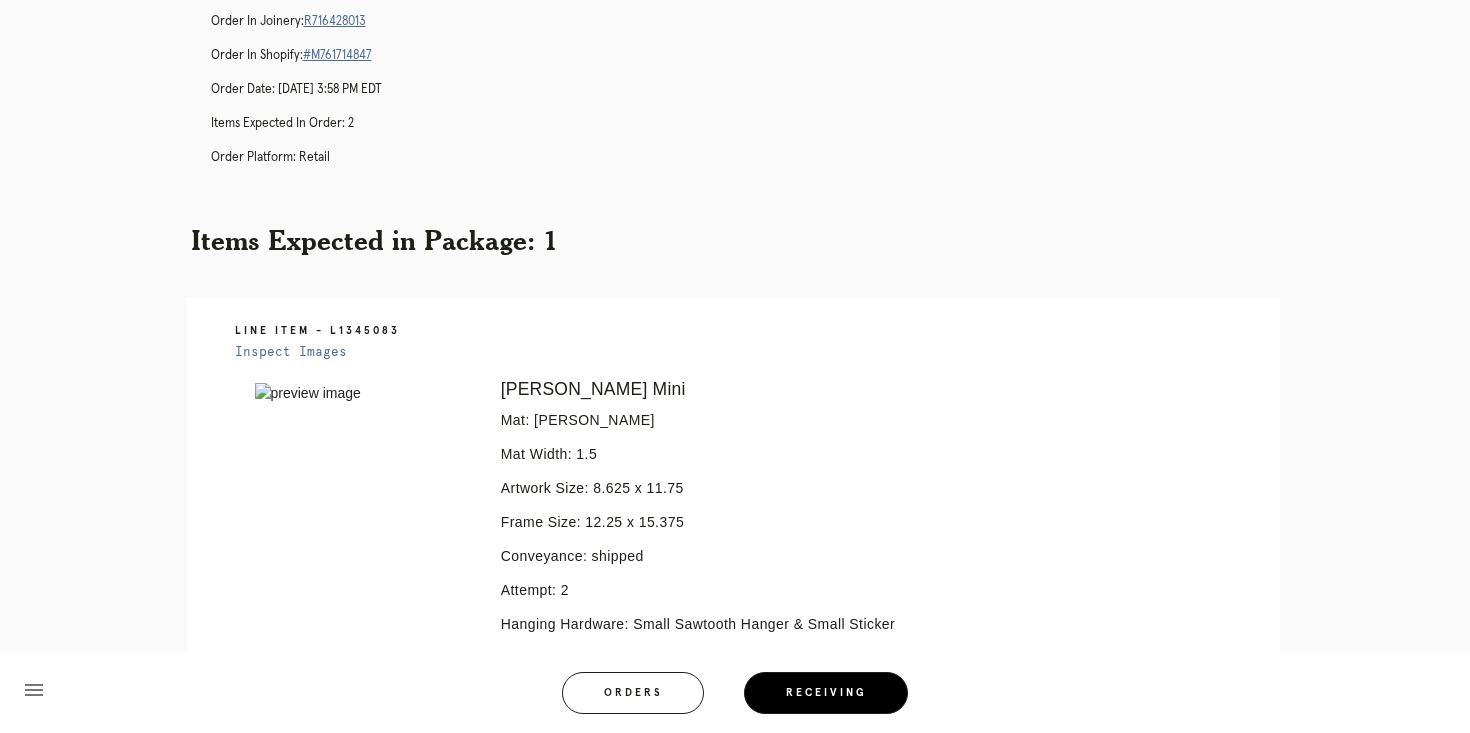 scroll, scrollTop: 0, scrollLeft: 0, axis: both 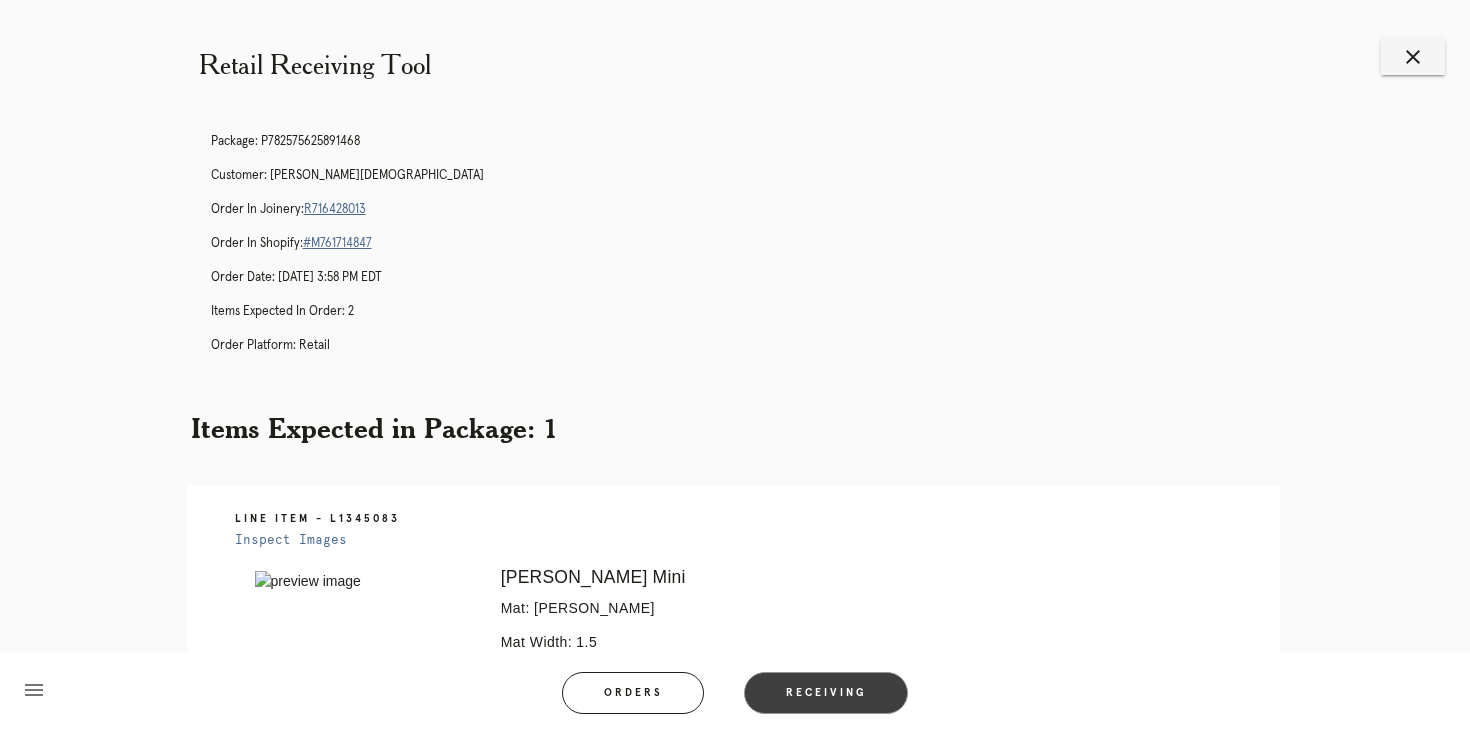 click on "Receiving" at bounding box center (826, 693) 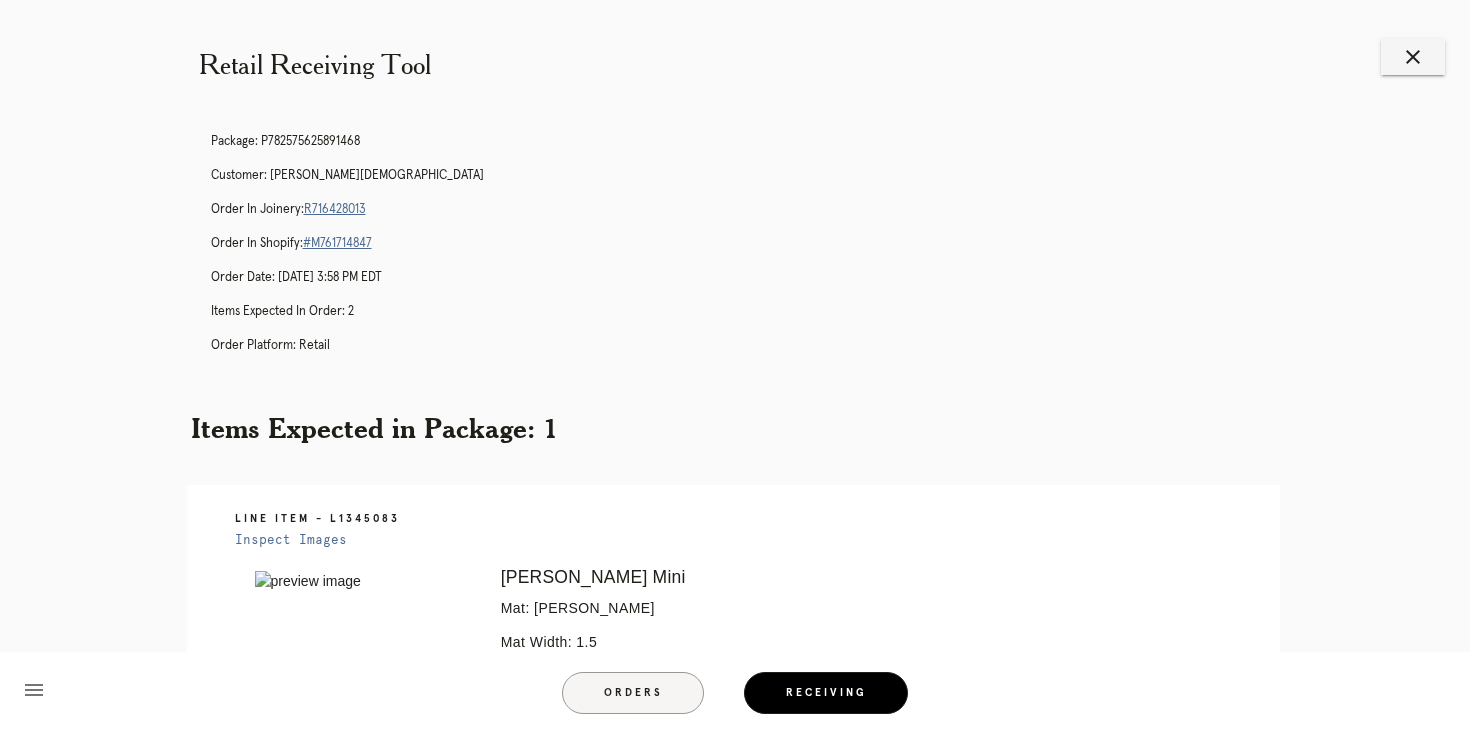 click on "Orders" at bounding box center [633, 693] 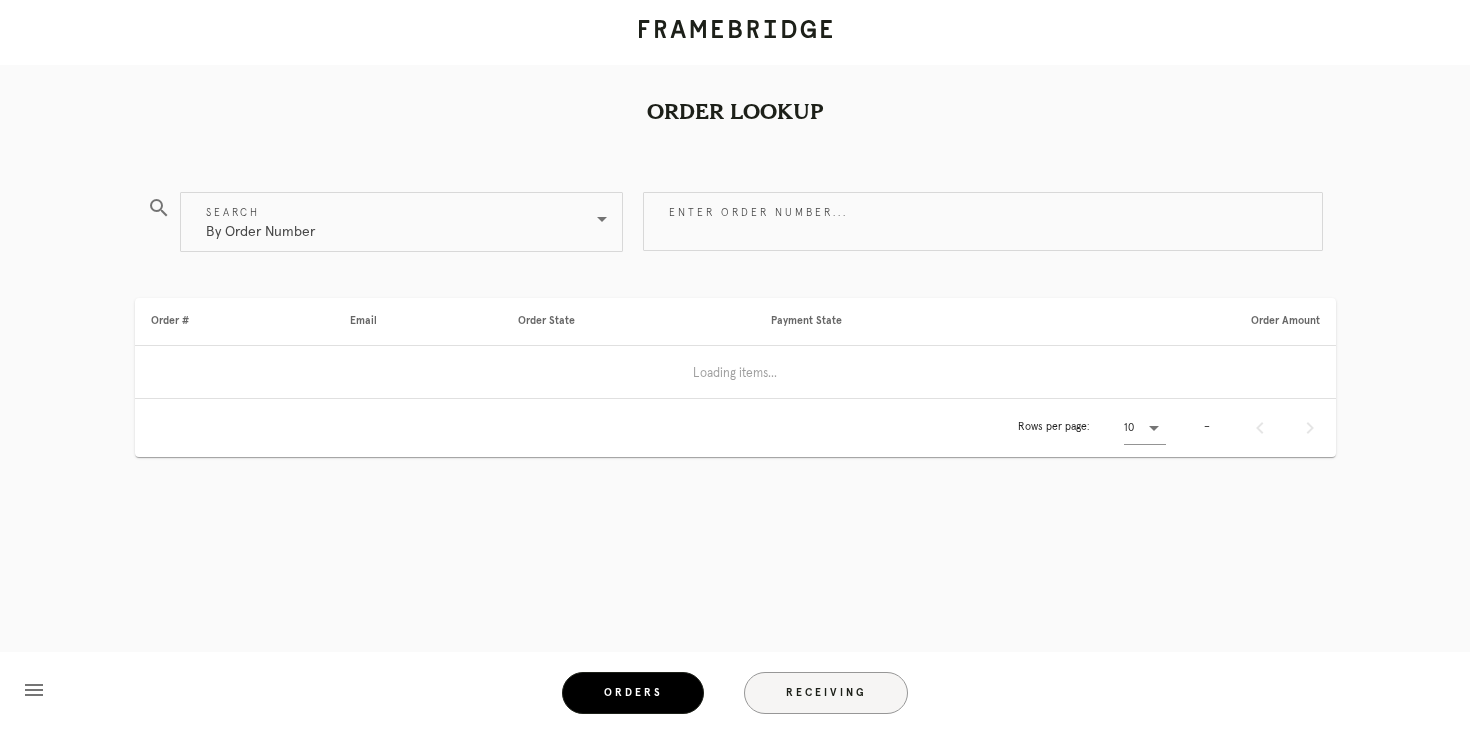 click on "Receiving" at bounding box center [826, 693] 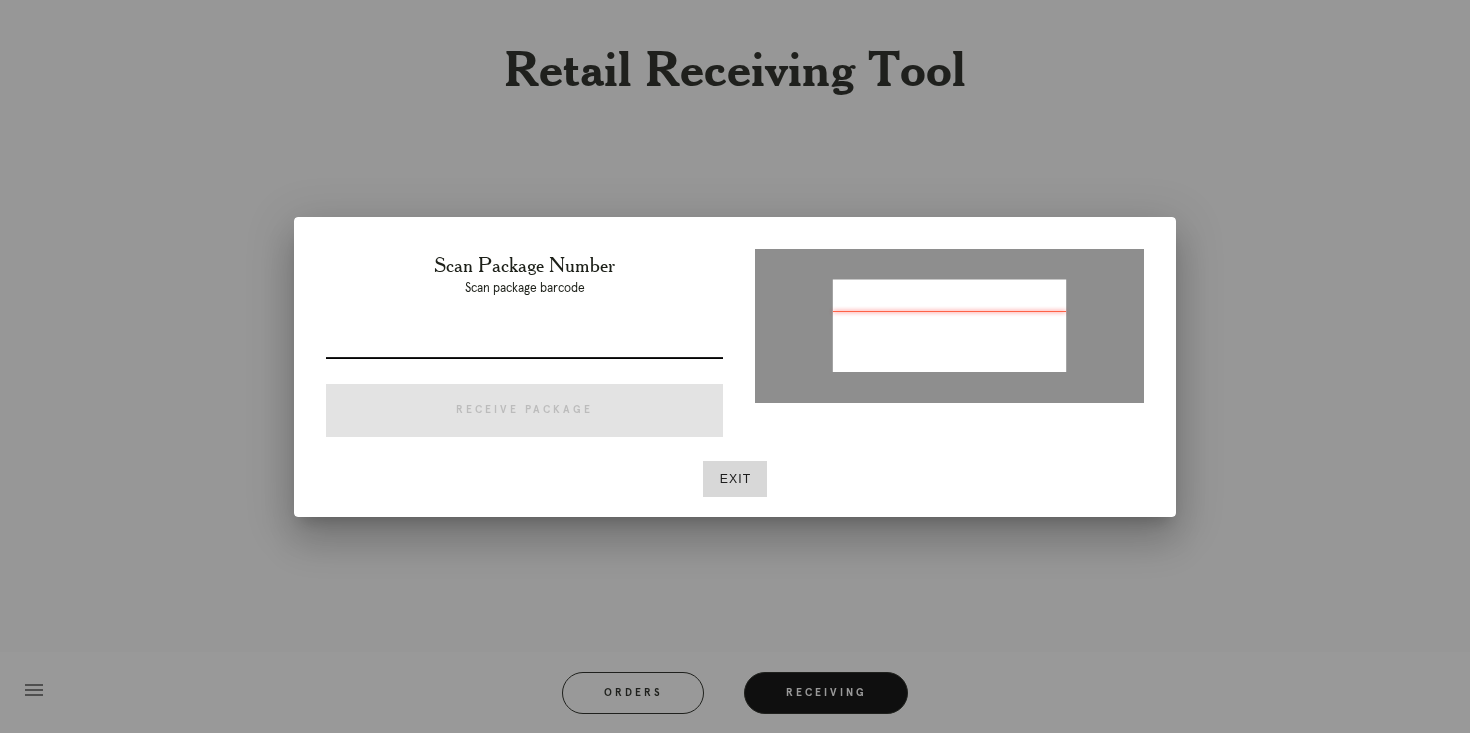 click at bounding box center [524, 342] 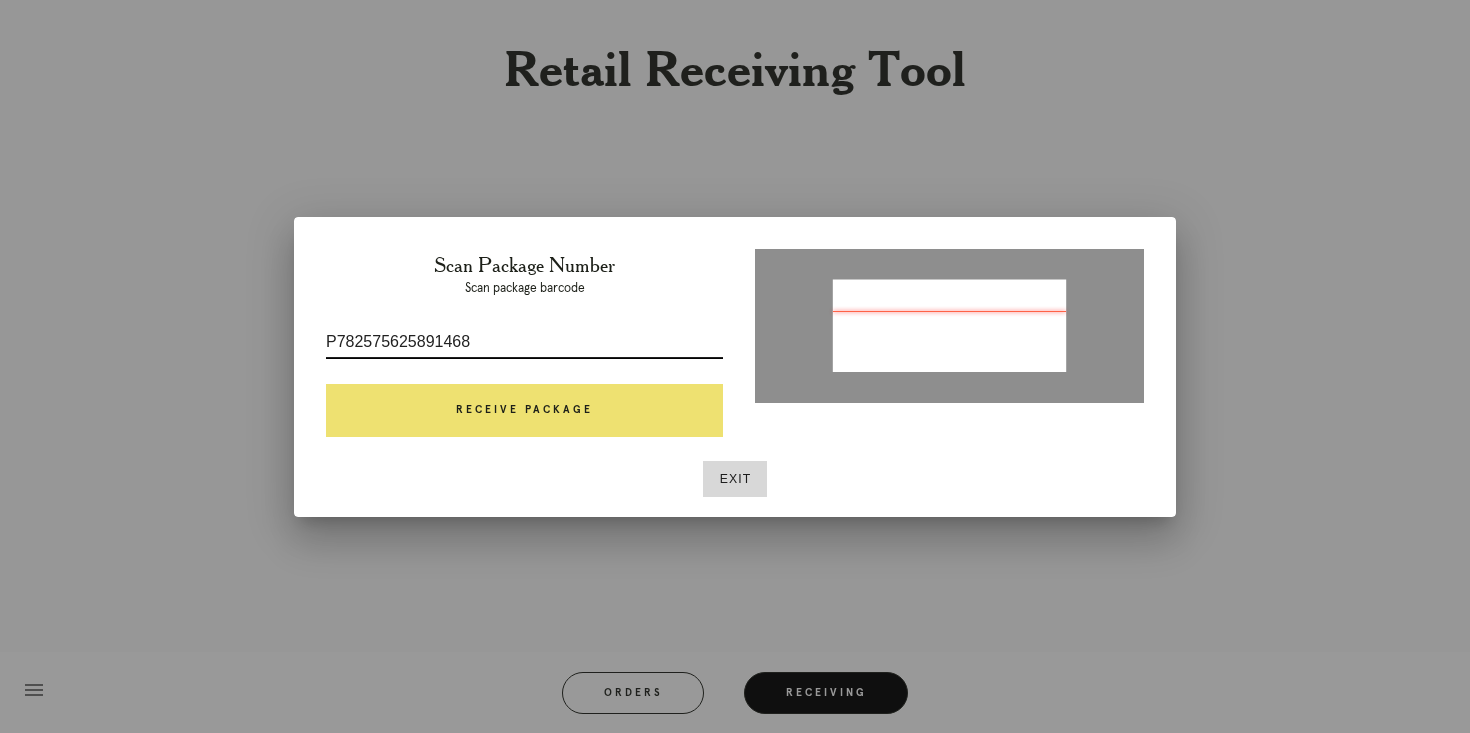 type on "P782575625891468" 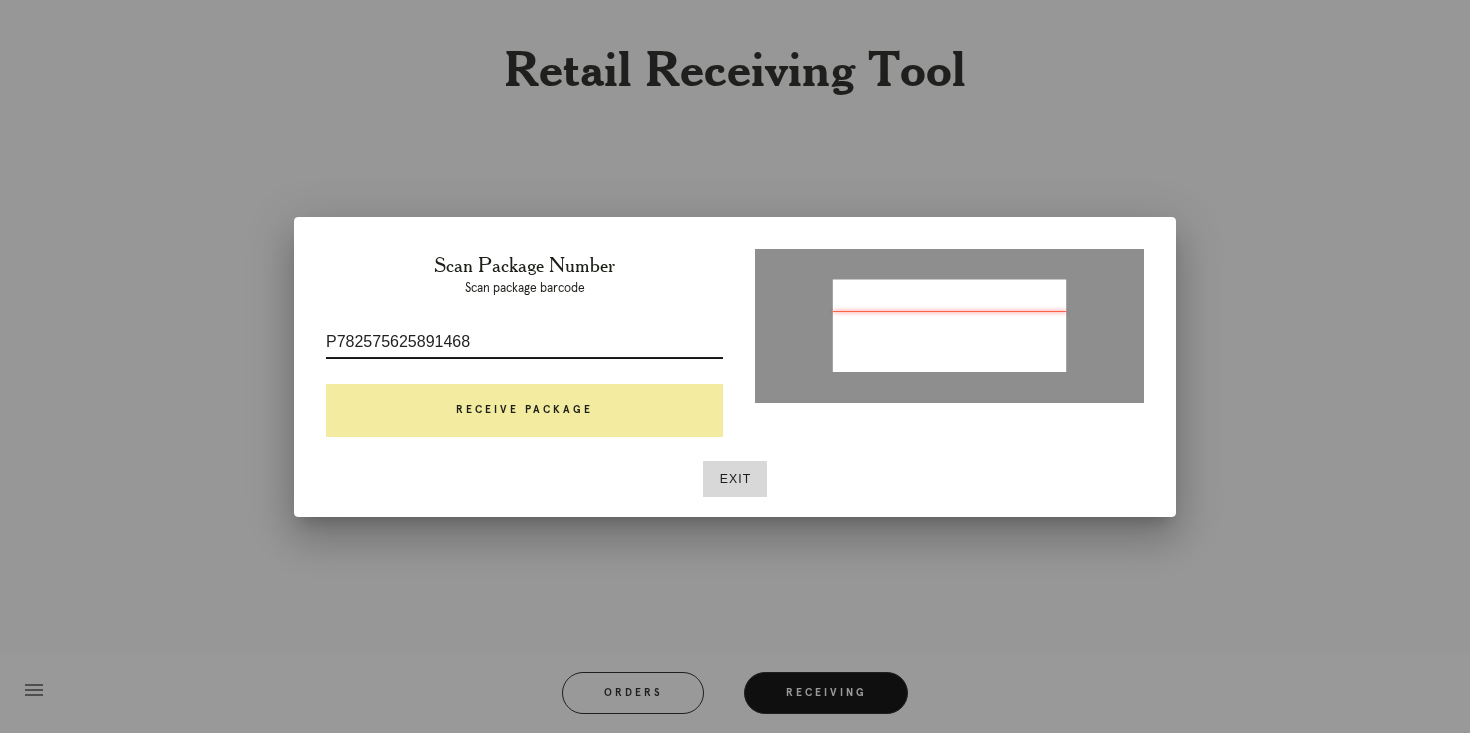 click on "Receive Package" at bounding box center (524, 411) 